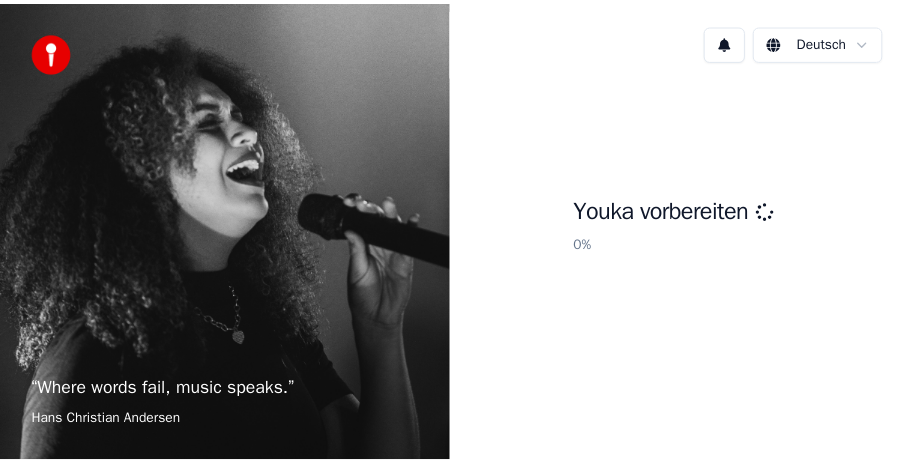 scroll, scrollTop: 0, scrollLeft: 0, axis: both 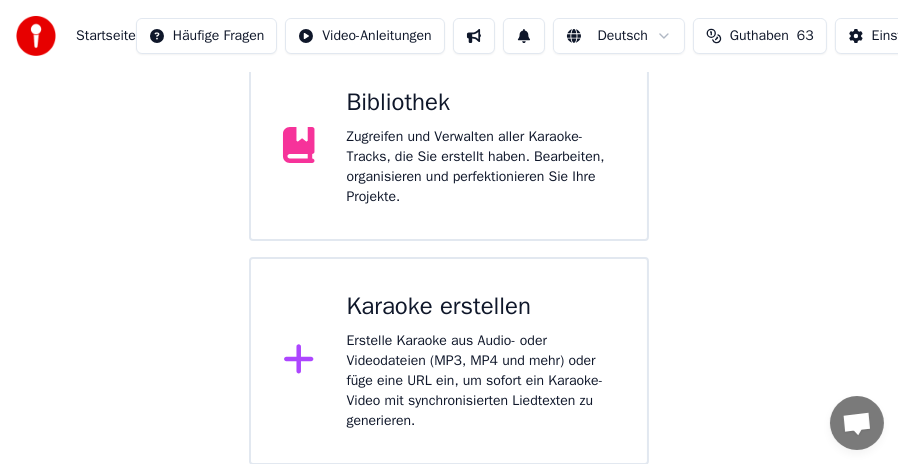 click on "Erstelle Karaoke aus Audio- oder Videodateien (MP3, MP4 und mehr) oder füge eine URL ein, um sofort ein Karaoke-Video mit synchronisierten Liedtexten zu generieren." at bounding box center [481, 381] 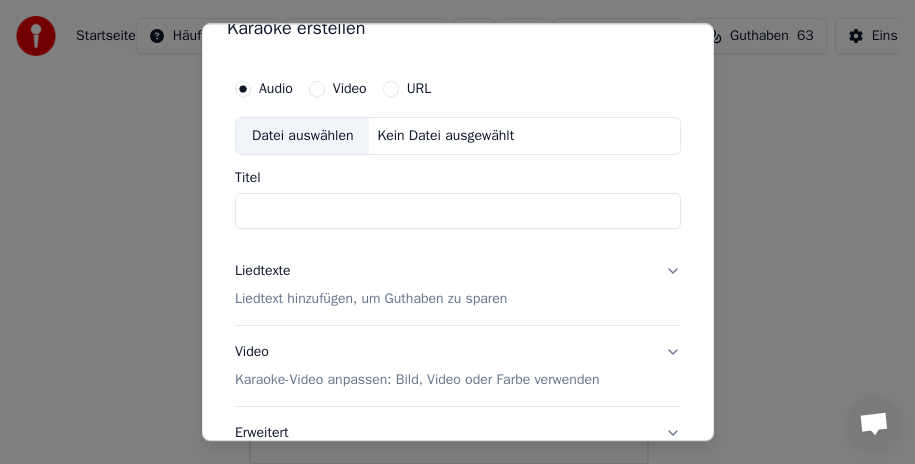 scroll, scrollTop: 0, scrollLeft: 0, axis: both 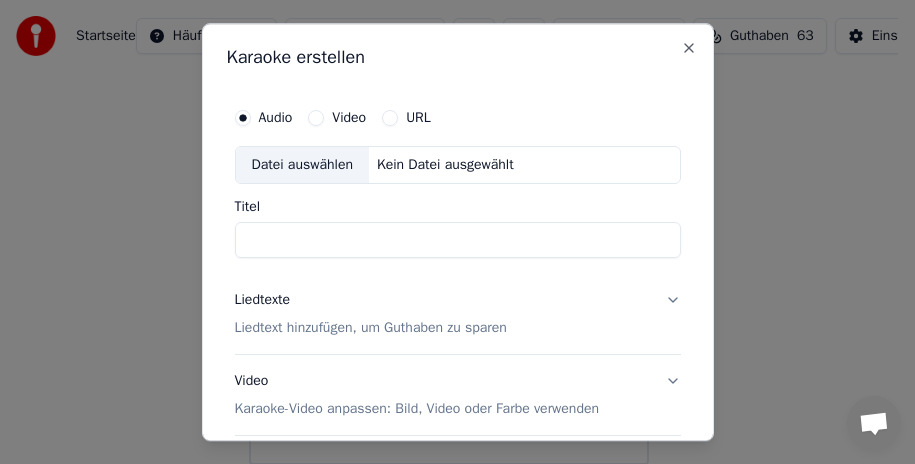 click on "Datei auswählen" at bounding box center (302, 165) 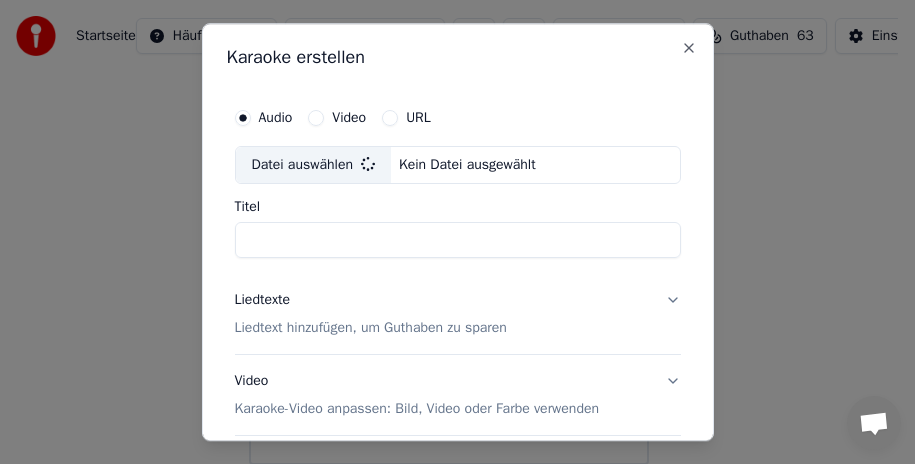 type on "**********" 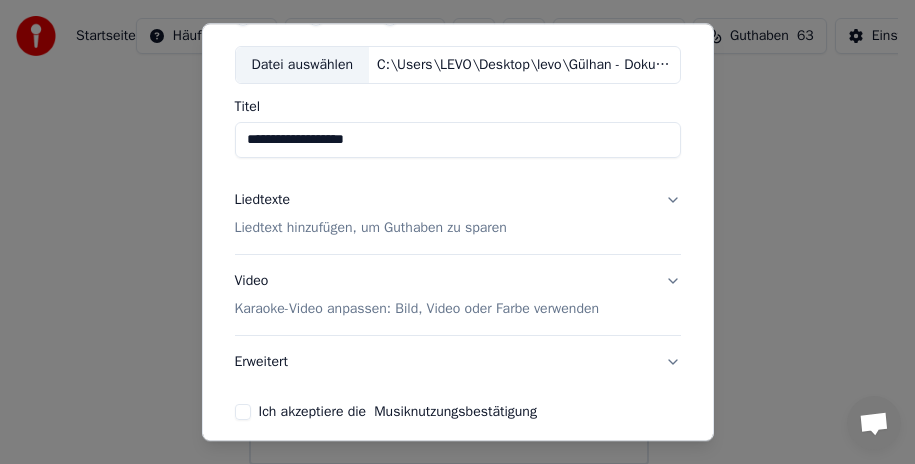 scroll, scrollTop: 187, scrollLeft: 0, axis: vertical 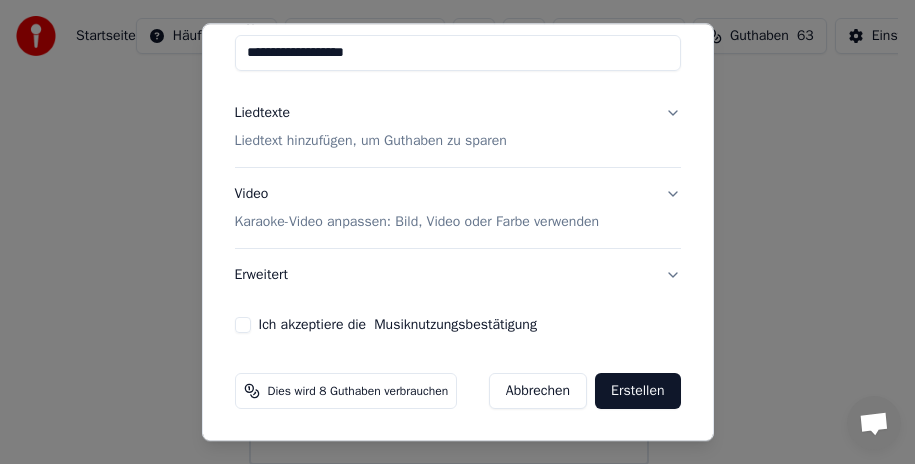 click on "Liedtexte Liedtext hinzufügen, um Guthaben zu sparen" at bounding box center [458, 127] 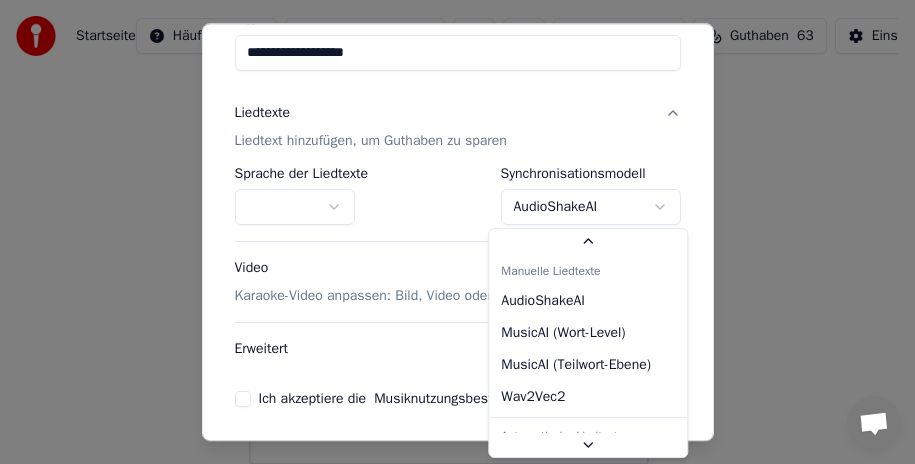 click on "**********" at bounding box center [449, 131] 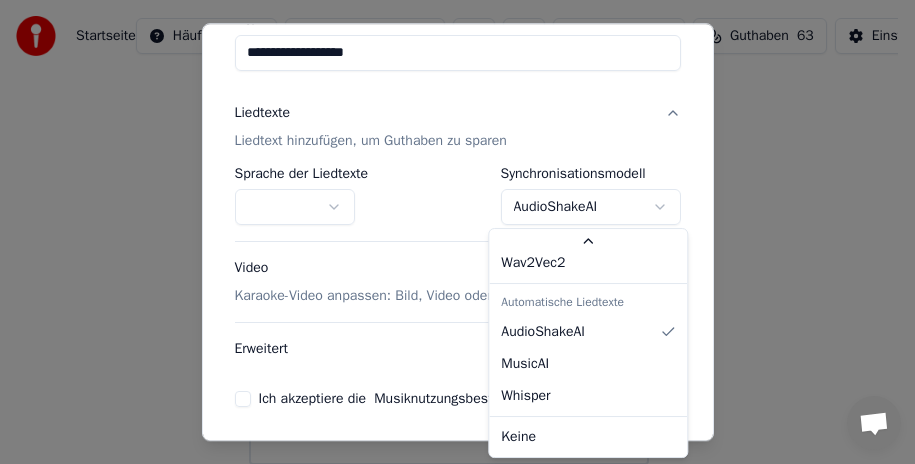 scroll, scrollTop: 133, scrollLeft: 0, axis: vertical 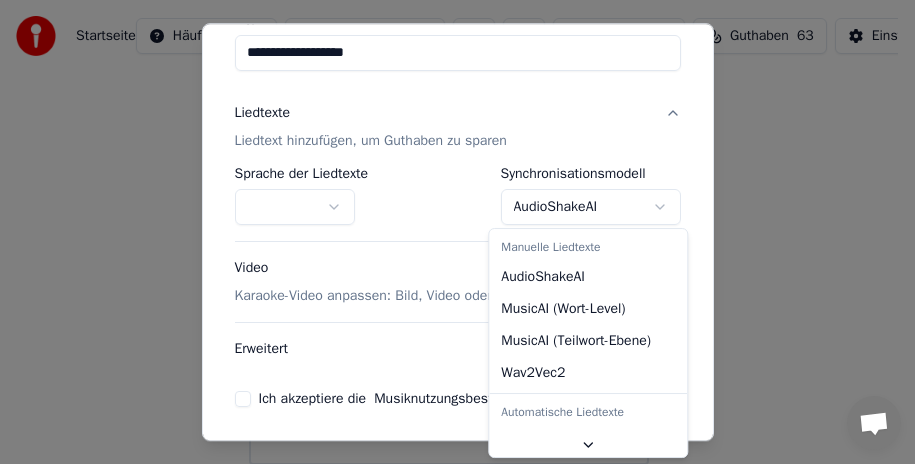 click on "**********" at bounding box center [449, 131] 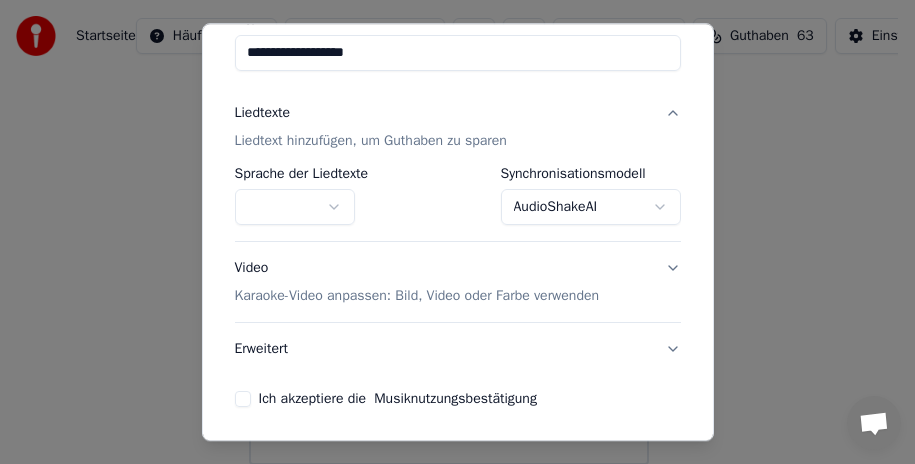 click at bounding box center [295, 207] 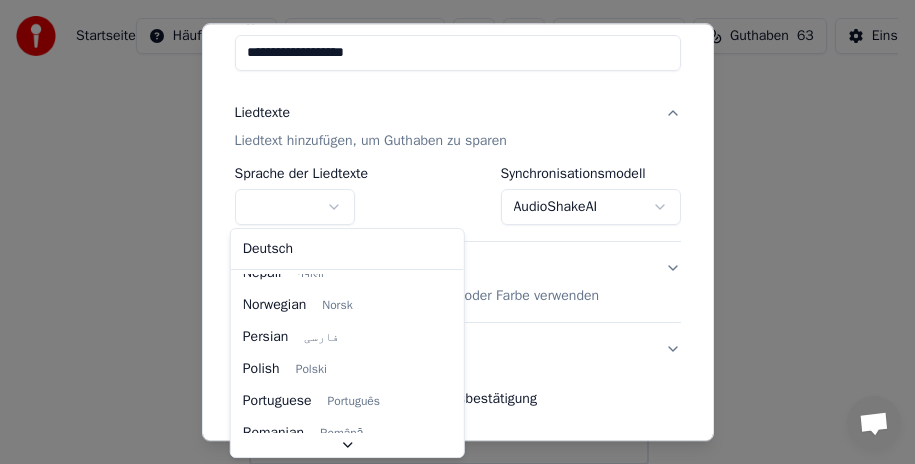 scroll, scrollTop: 1535, scrollLeft: 0, axis: vertical 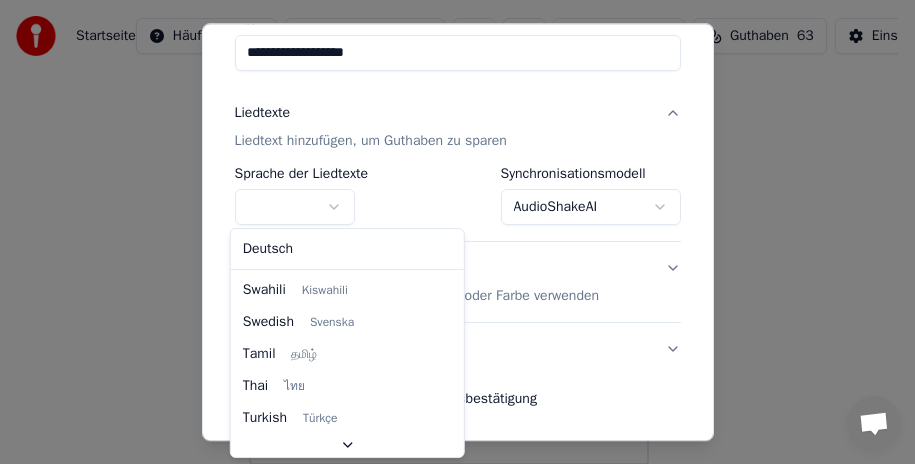select on "**" 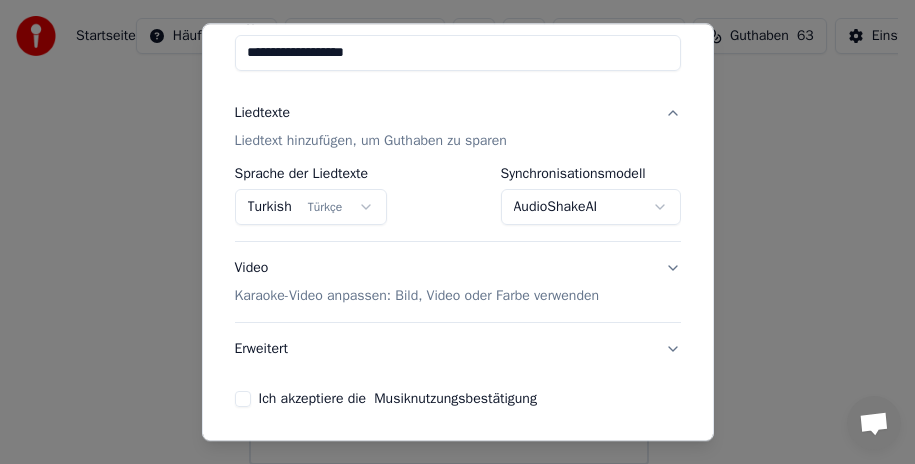 click on "**********" at bounding box center (458, 196) 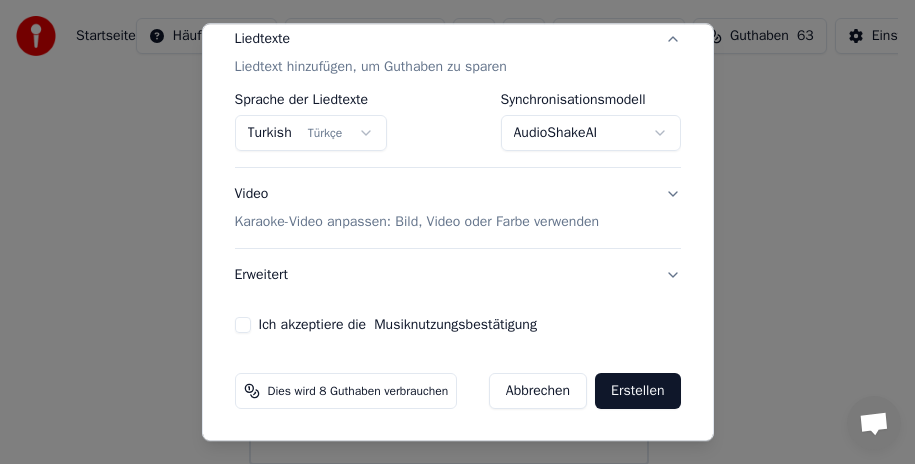 click on "Video Karaoke-Video anpassen: Bild, Video oder Farbe verwenden" at bounding box center [458, 208] 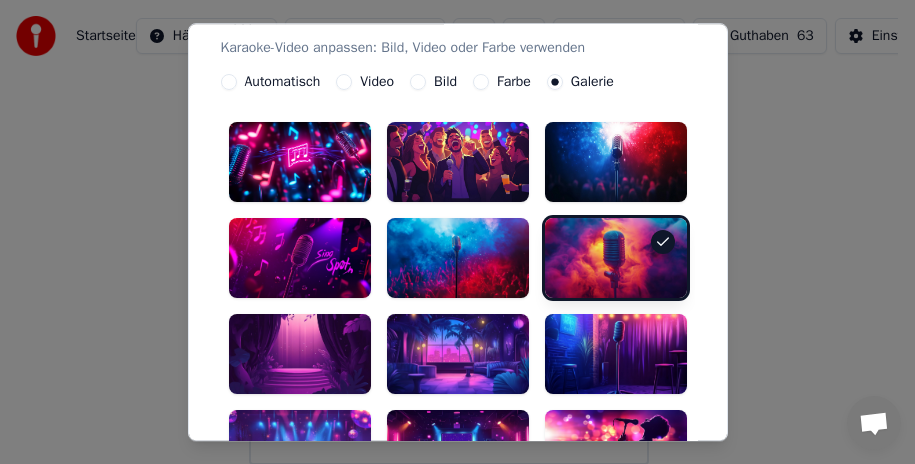 scroll, scrollTop: 261, scrollLeft: 0, axis: vertical 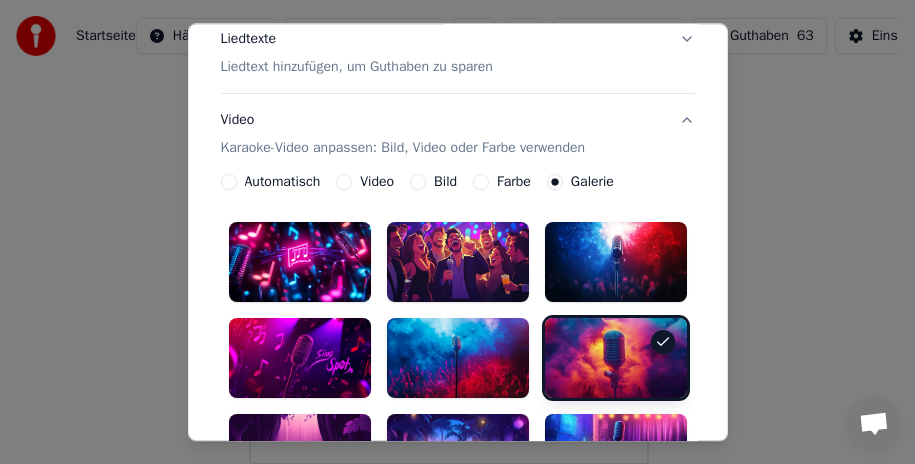 click on "Video Karaoke-Video anpassen: Bild, Video oder Farbe verwenden" at bounding box center [458, 134] 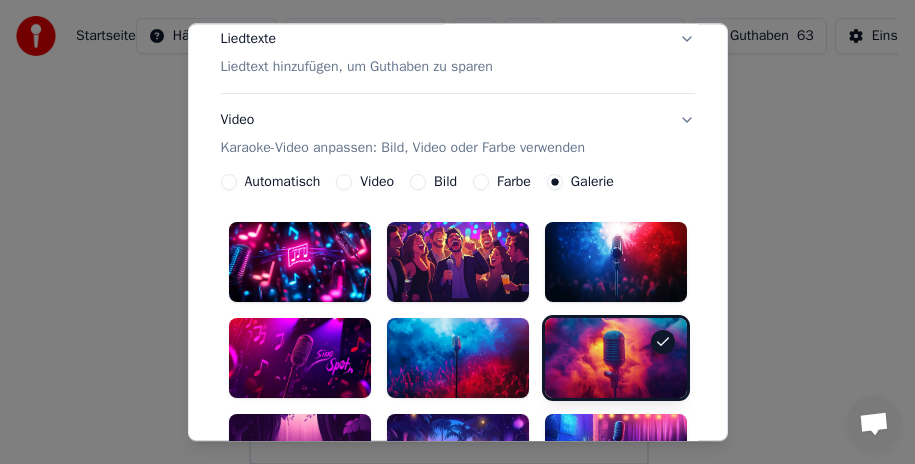 scroll, scrollTop: 188, scrollLeft: 0, axis: vertical 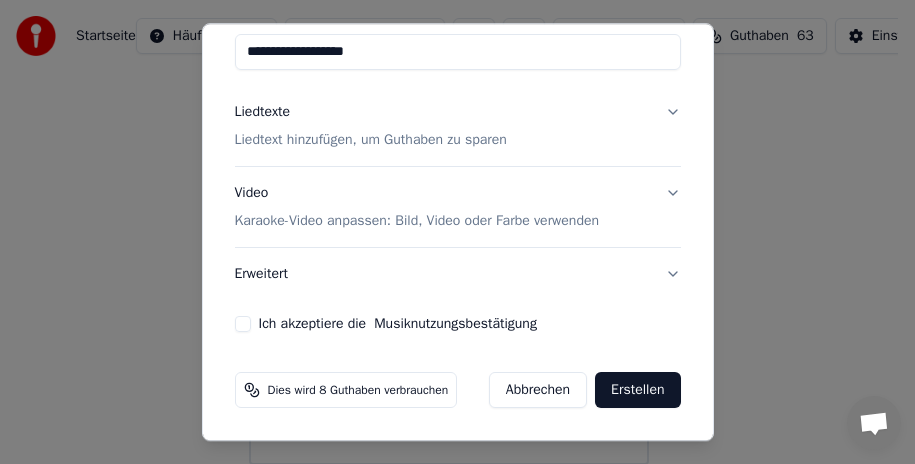 click on "Ich akzeptiere die   Musiknutzungsbestätigung" at bounding box center (243, 324) 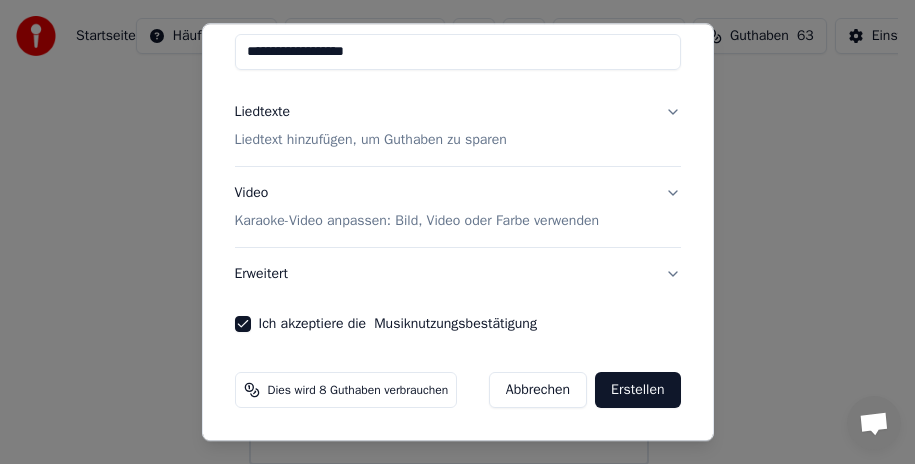 click on "Erstellen" at bounding box center (637, 390) 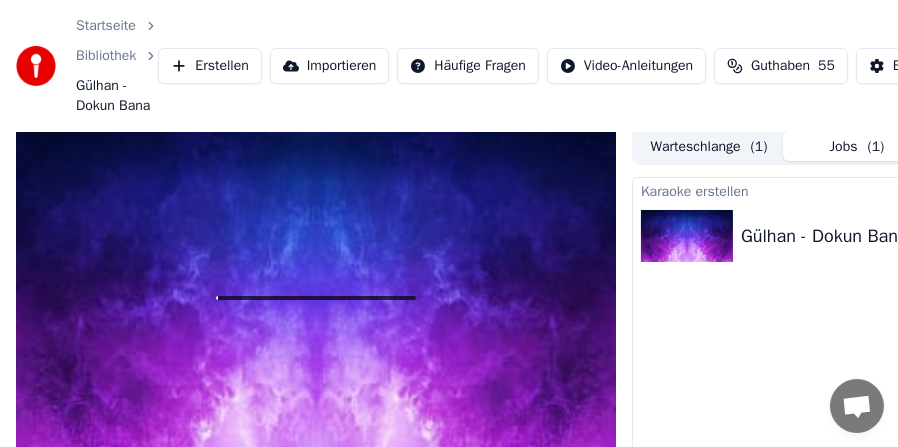 scroll, scrollTop: 0, scrollLeft: 0, axis: both 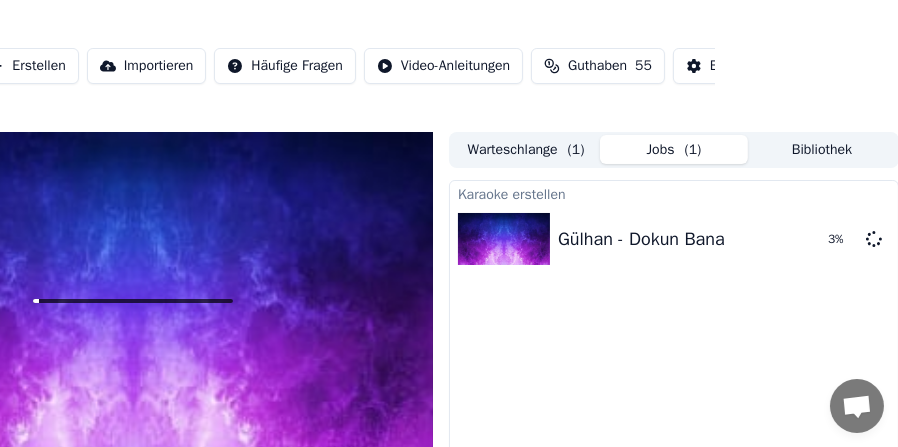 click on "Bibliothek" at bounding box center (822, 149) 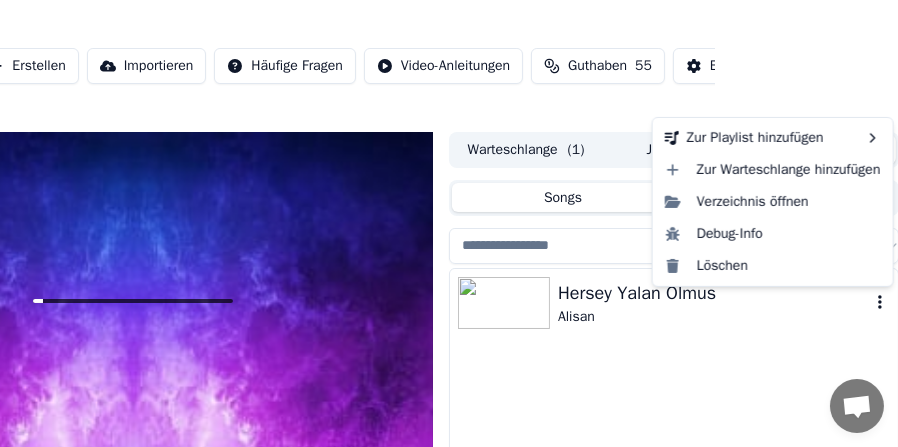 click 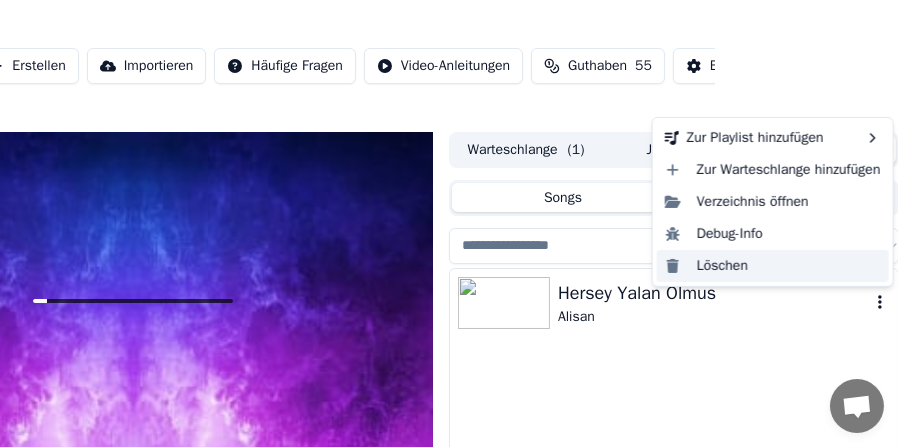 click on "Löschen" at bounding box center (773, 266) 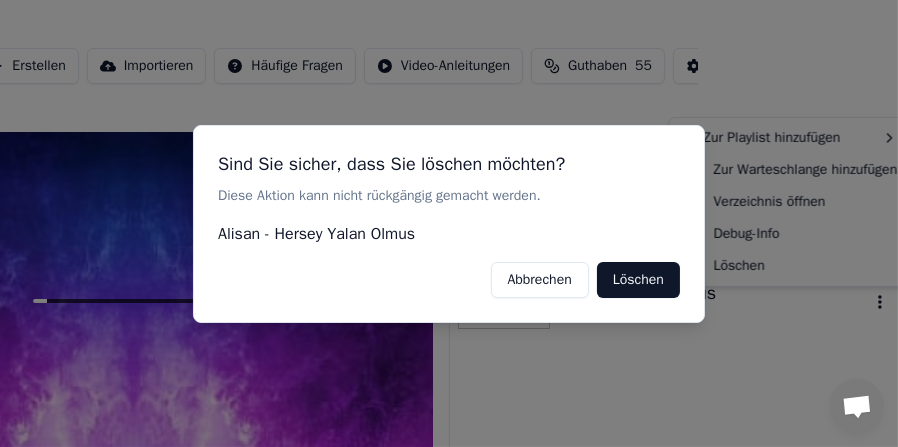 scroll, scrollTop: 0, scrollLeft: 168, axis: horizontal 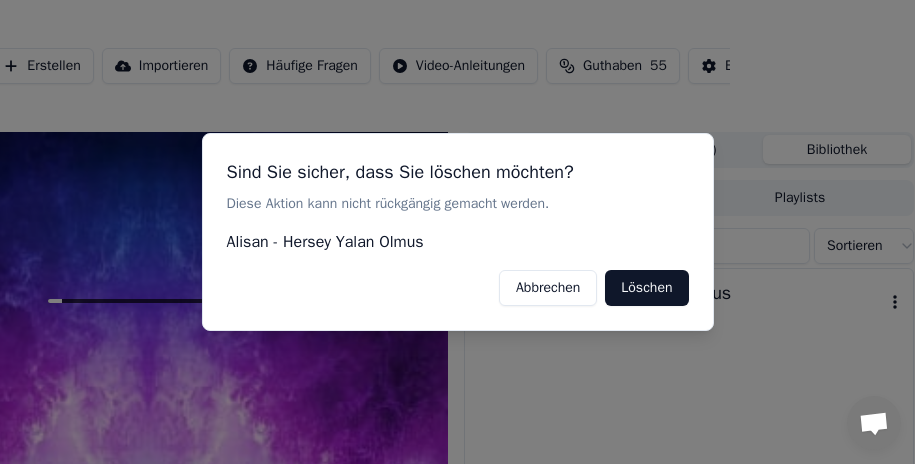 click on "Löschen" at bounding box center [646, 288] 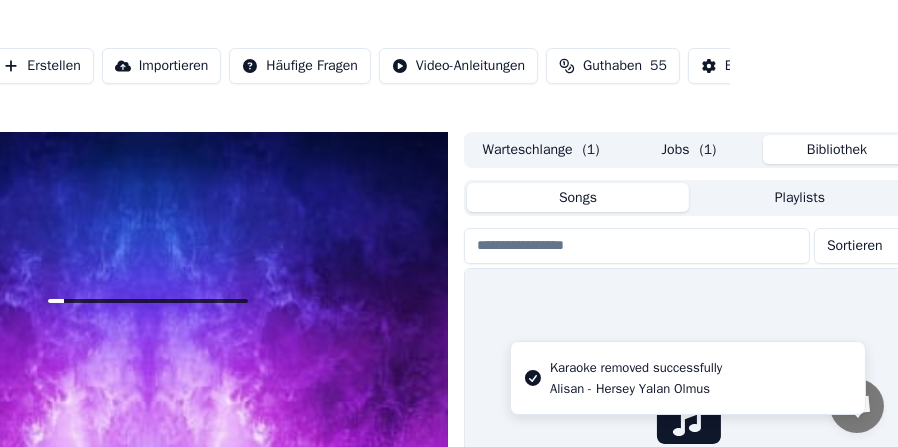 click on "Jobs ( 1 )" at bounding box center (689, 149) 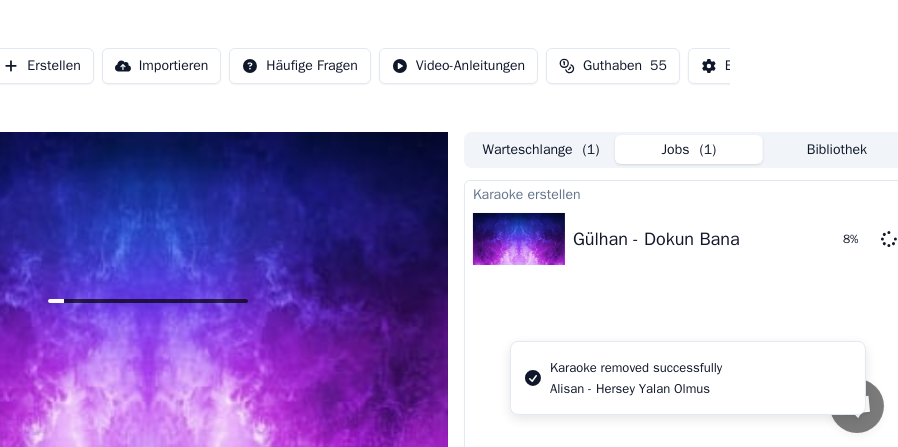 click on "Warteschlange ( 1 )" at bounding box center (541, 149) 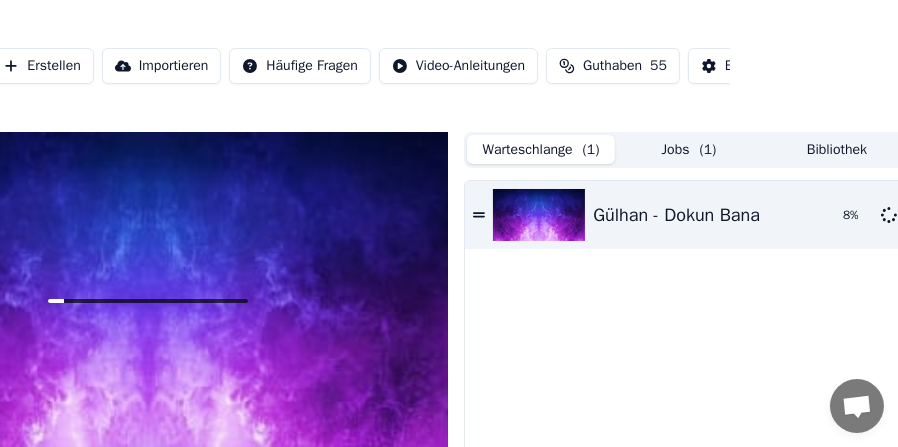 click on "Jobs ( 1 )" at bounding box center [689, 149] 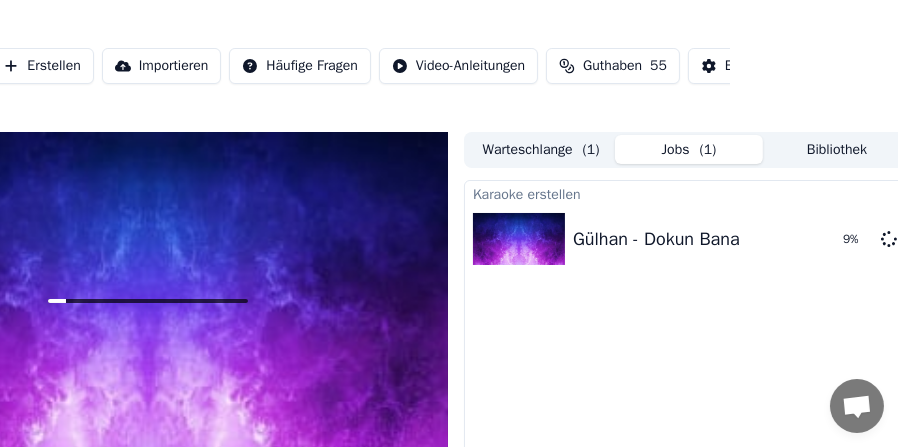 scroll, scrollTop: 0, scrollLeft: 183, axis: horizontal 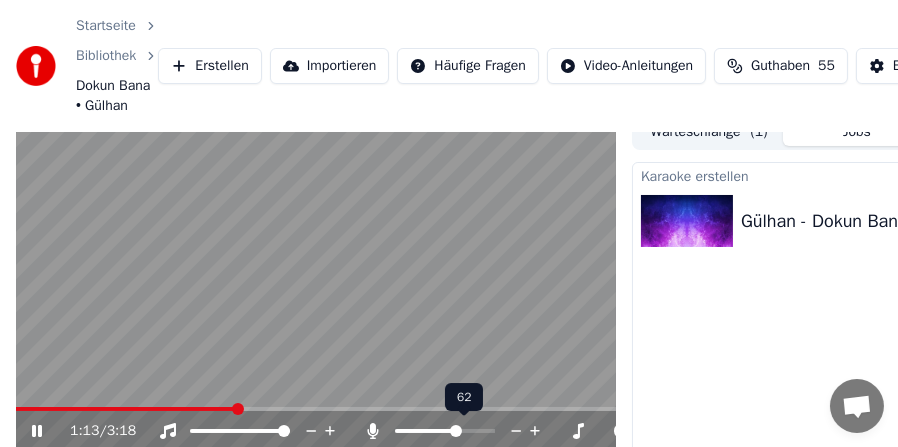 click at bounding box center [456, 431] 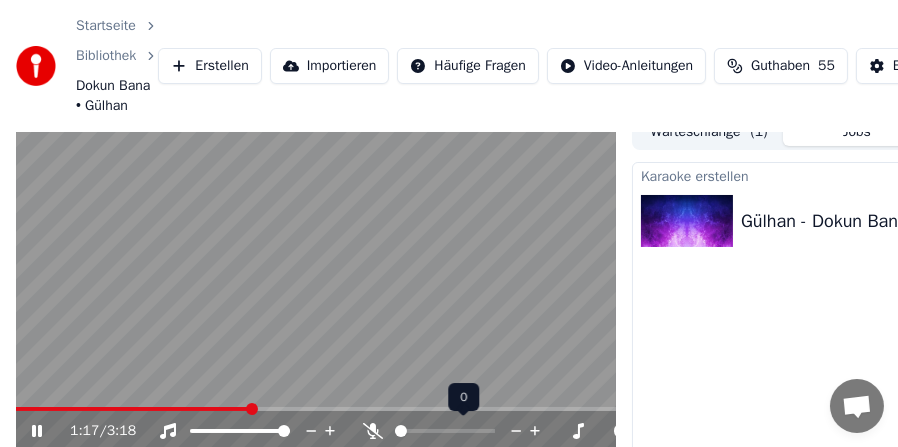 click at bounding box center [401, 431] 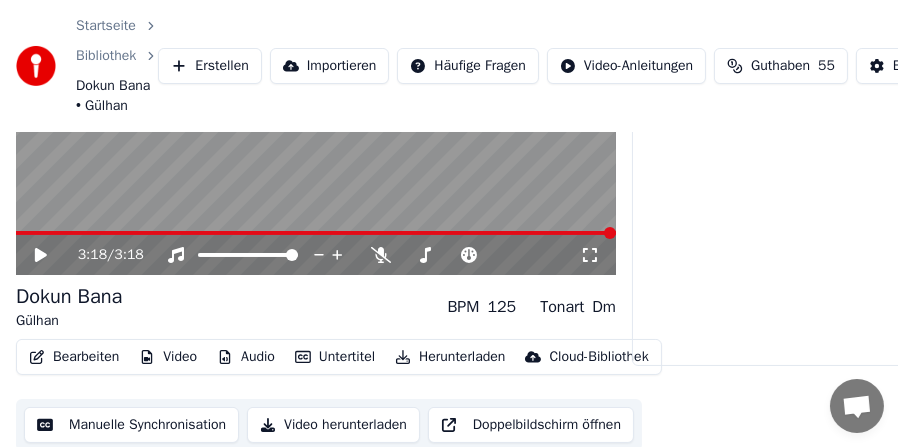 scroll, scrollTop: 198, scrollLeft: 0, axis: vertical 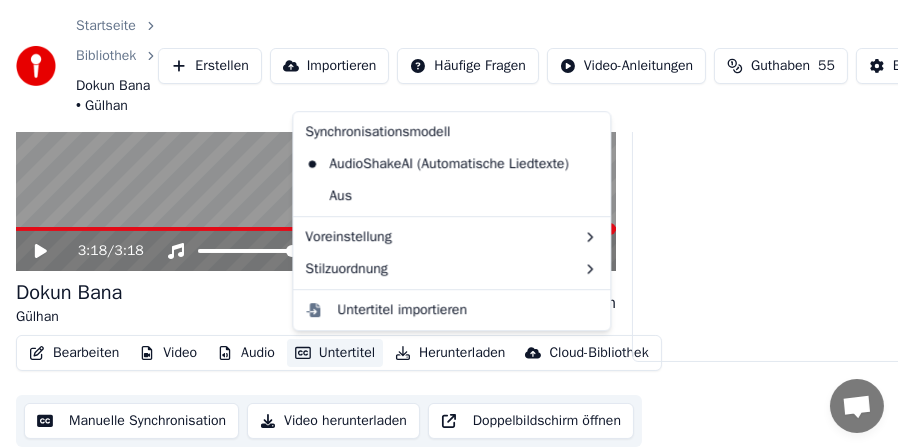click on "Untertitel" at bounding box center [335, 353] 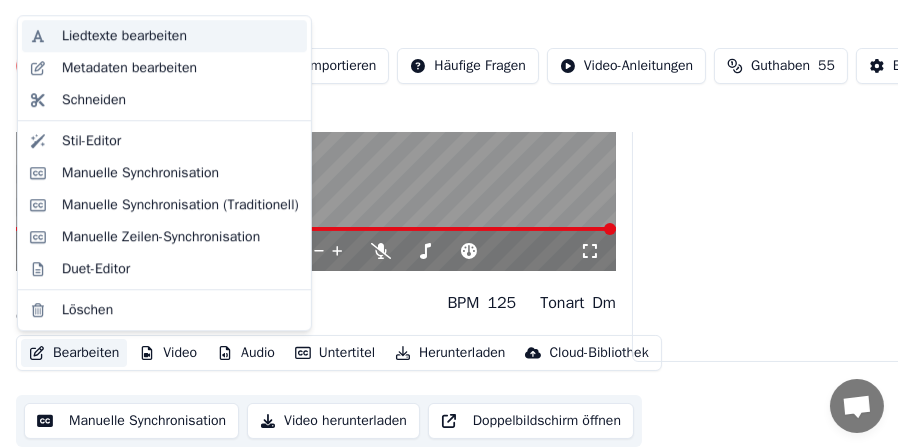 click on "Liedtexte bearbeiten" at bounding box center [124, 36] 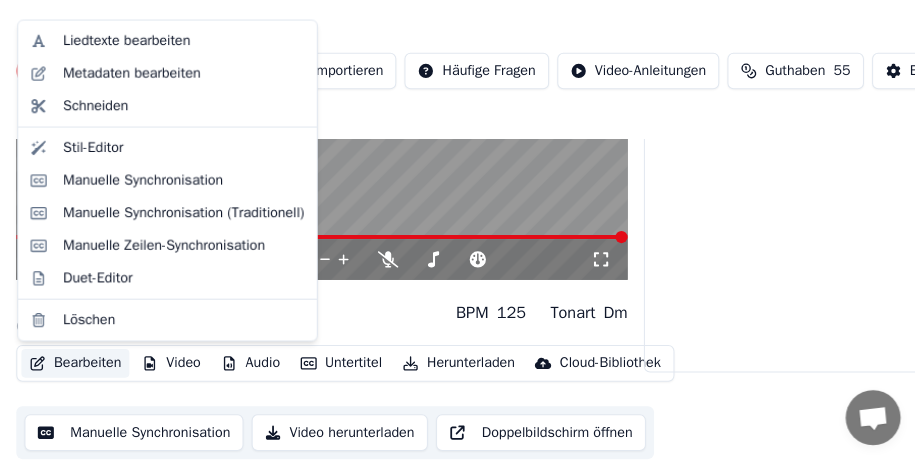 scroll, scrollTop: 181, scrollLeft: 0, axis: vertical 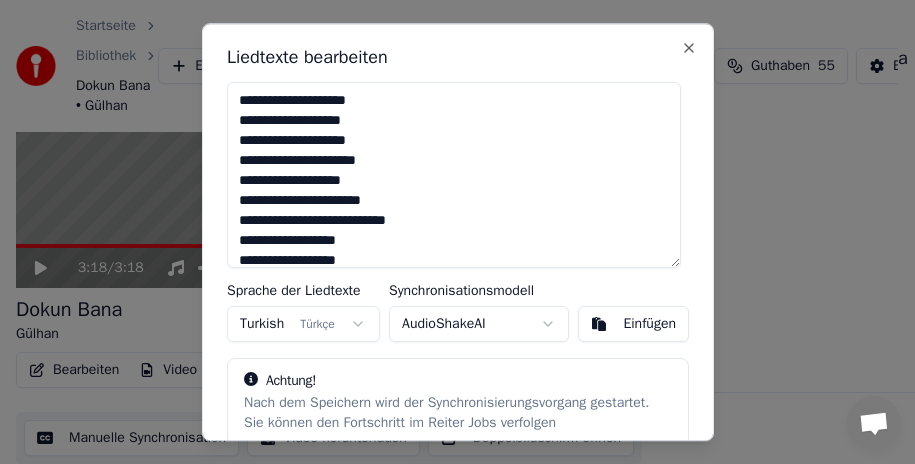 drag, startPoint x: 280, startPoint y: 121, endPoint x: 229, endPoint y: 124, distance: 51.088158 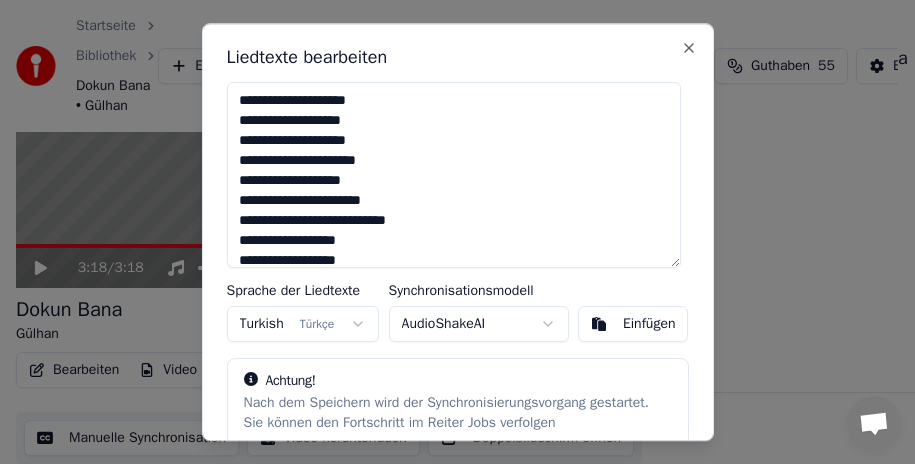 click on "Einfügen" at bounding box center (633, 324) 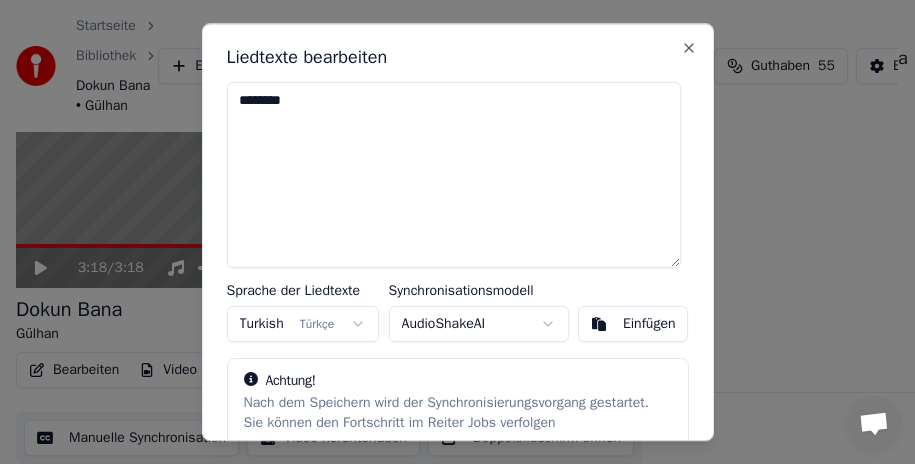 scroll, scrollTop: 111, scrollLeft: 0, axis: vertical 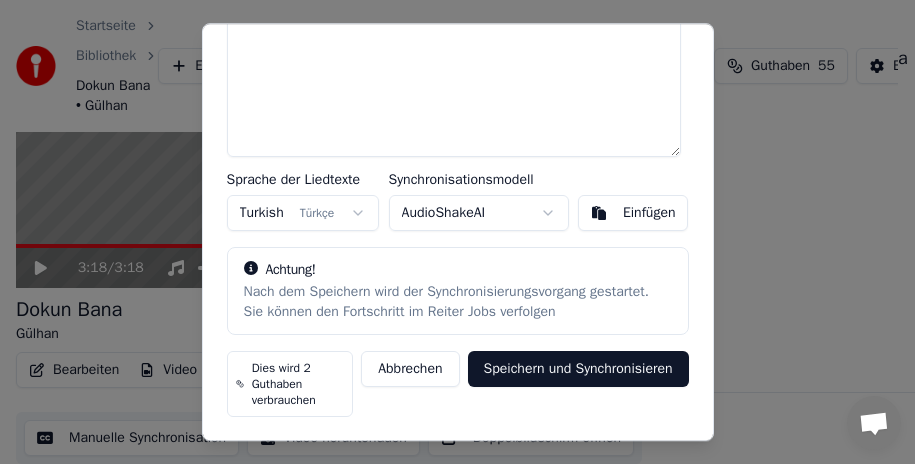 click on "Abbrechen" at bounding box center [410, 369] 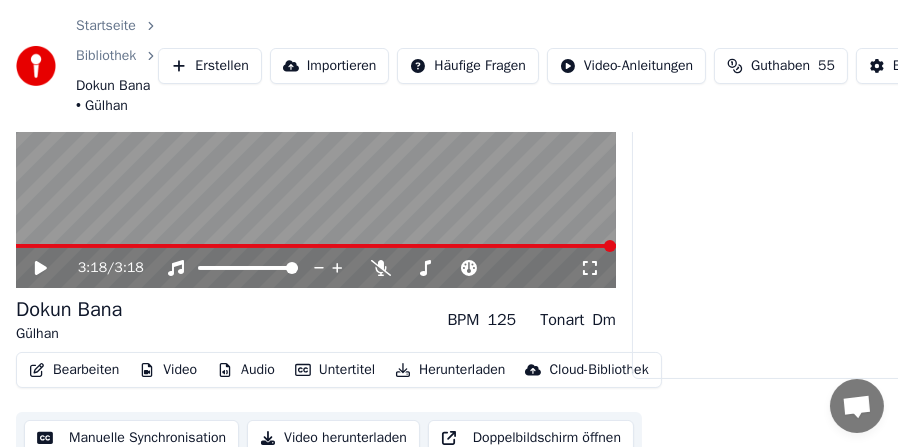 click on "Bearbeiten" at bounding box center (74, 370) 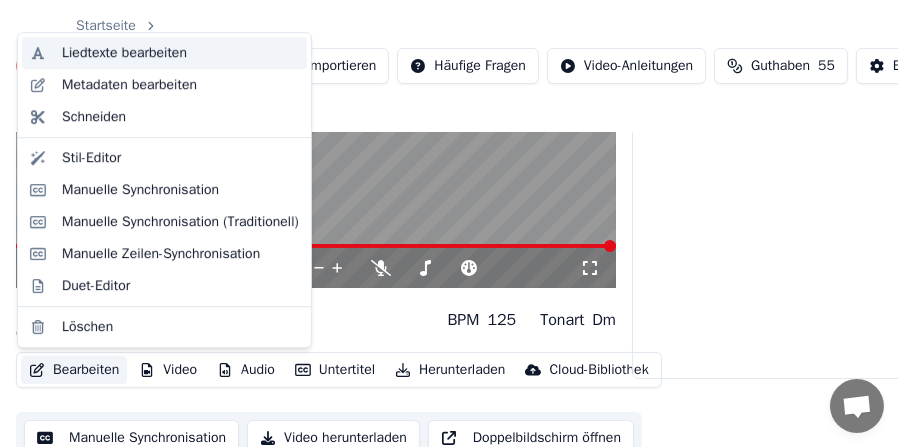 click on "Liedtexte bearbeiten" at bounding box center (124, 53) 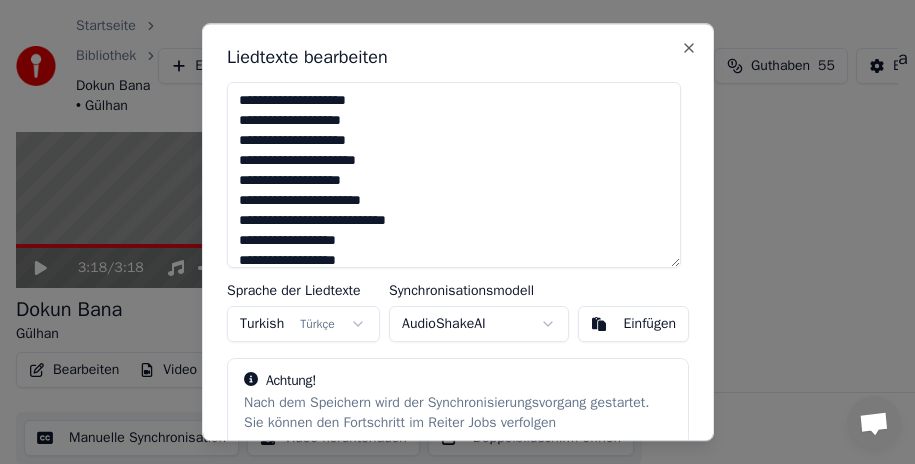 click on "**********" at bounding box center [454, 175] 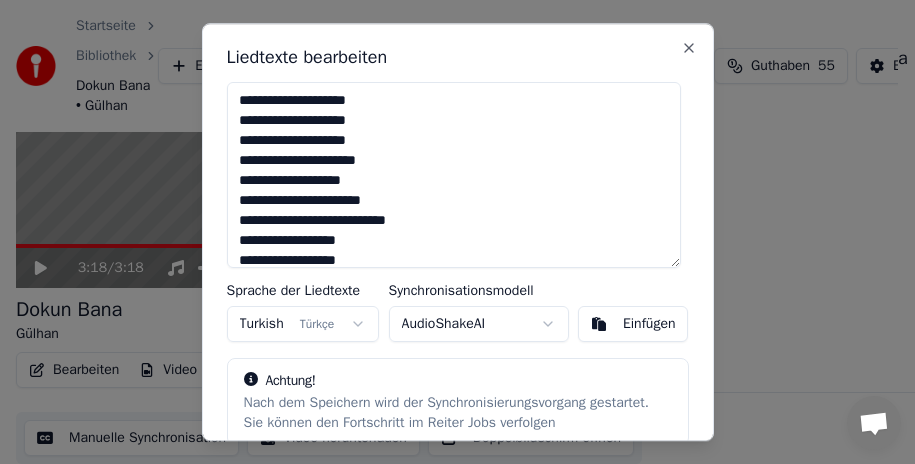 click on "**********" at bounding box center [454, 175] 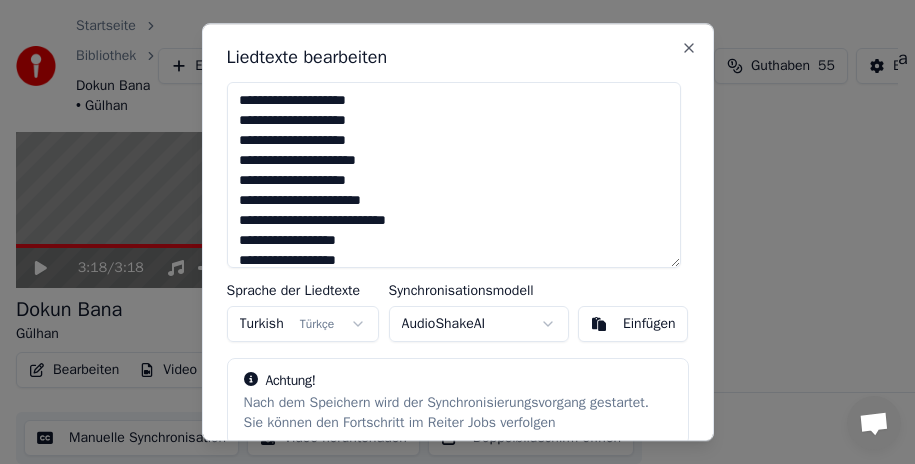 click on "**********" at bounding box center (454, 175) 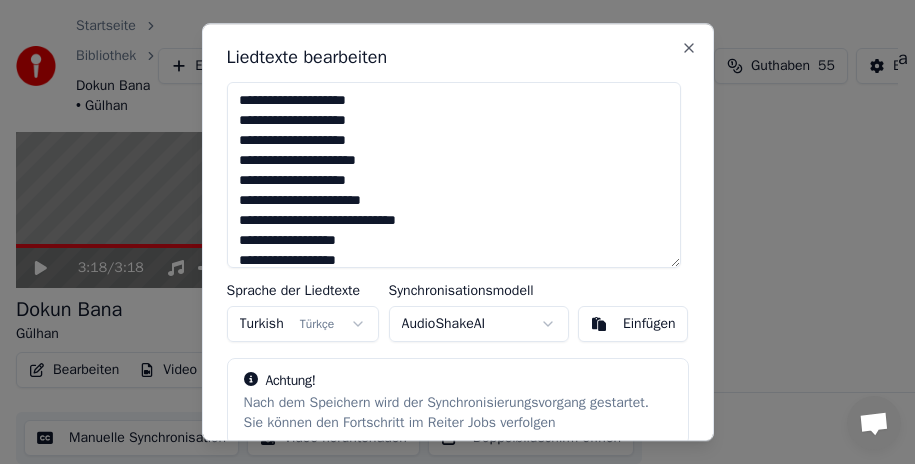 click on "**********" at bounding box center (454, 175) 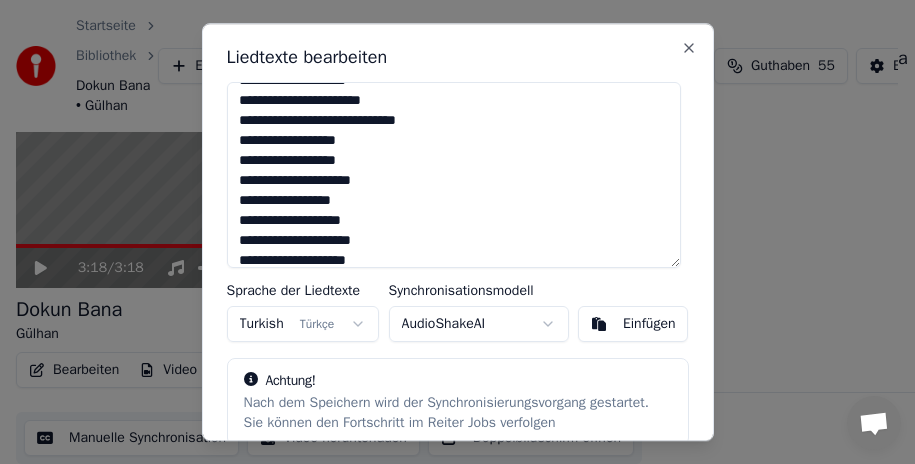scroll, scrollTop: 200, scrollLeft: 0, axis: vertical 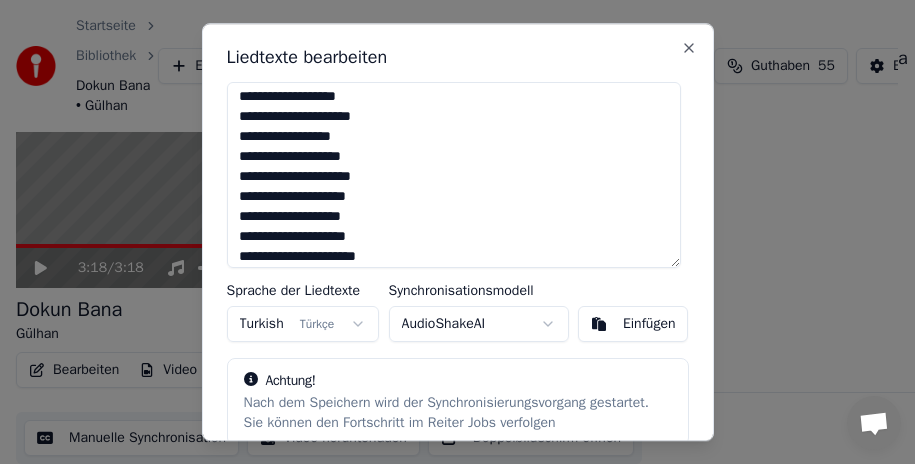 drag, startPoint x: 563, startPoint y: 40, endPoint x: 471, endPoint y: 37, distance: 92.0489 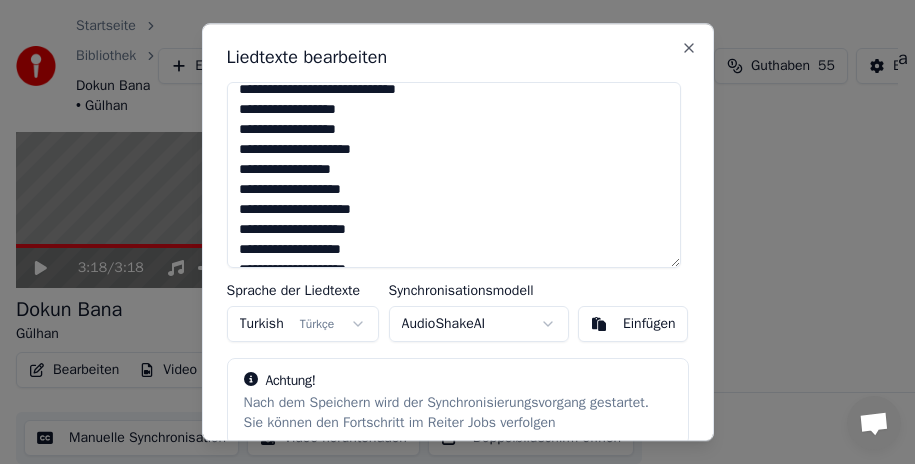 scroll, scrollTop: 136, scrollLeft: 0, axis: vertical 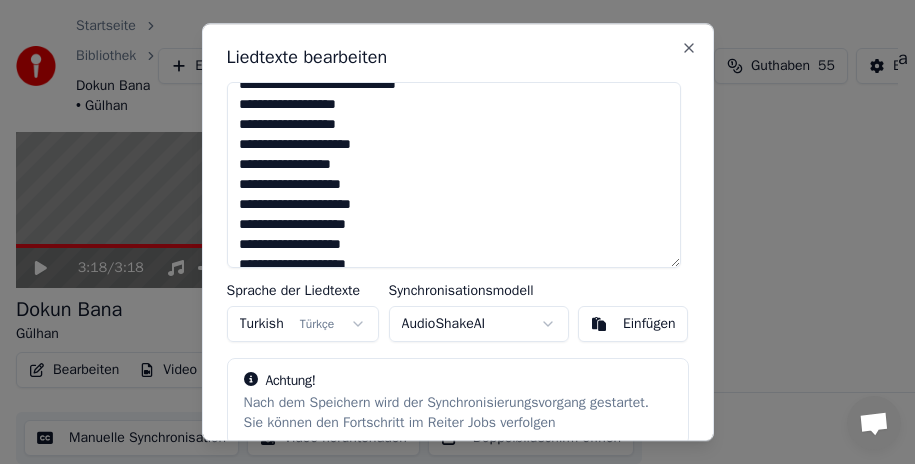 click on "**********" at bounding box center (454, 175) 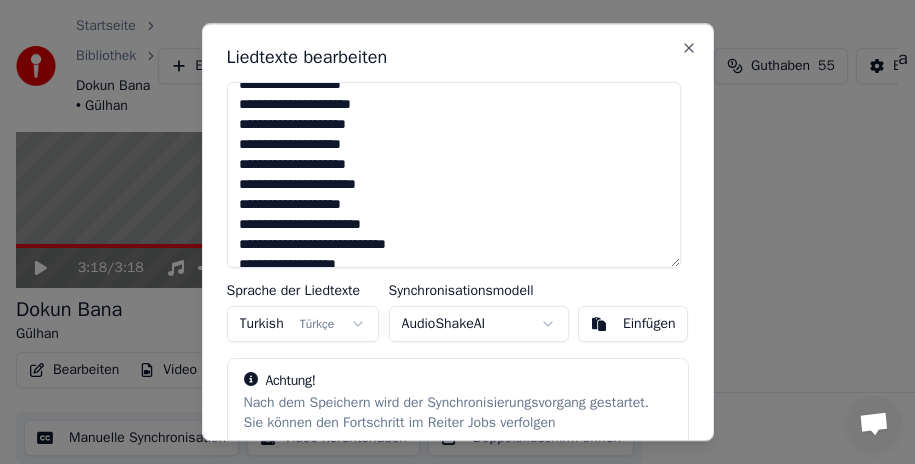 scroll, scrollTop: 336, scrollLeft: 0, axis: vertical 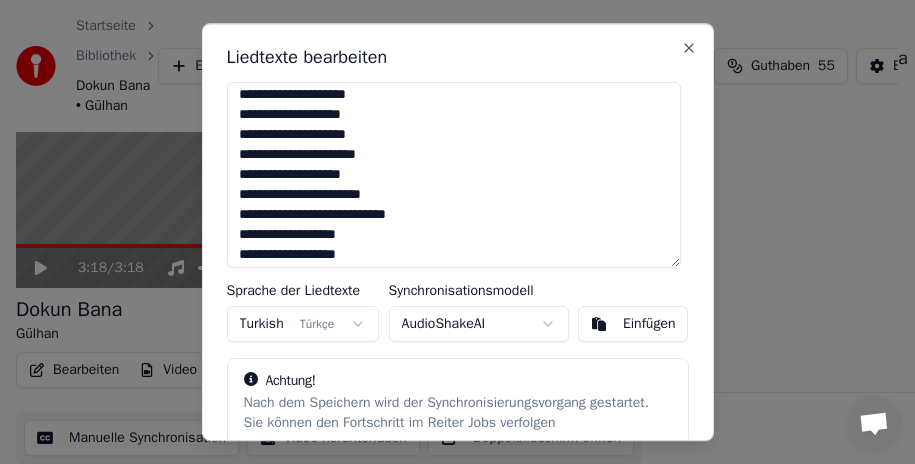 click on "**********" at bounding box center (454, 175) 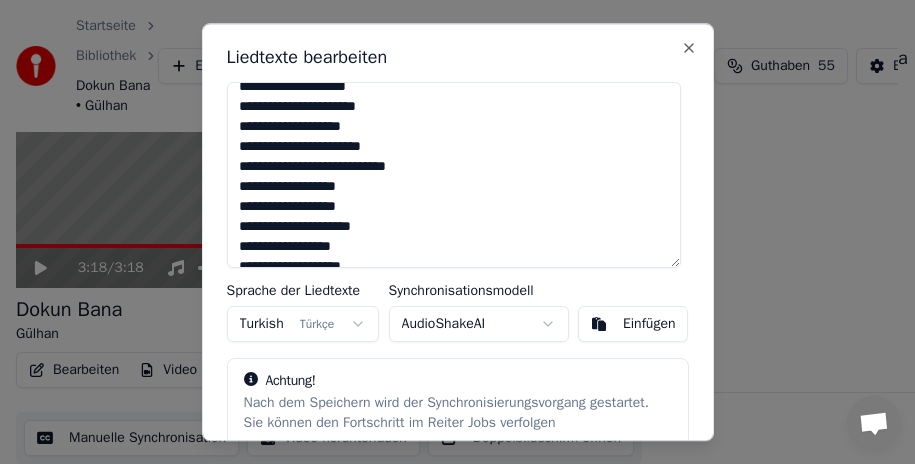 scroll, scrollTop: 316, scrollLeft: 0, axis: vertical 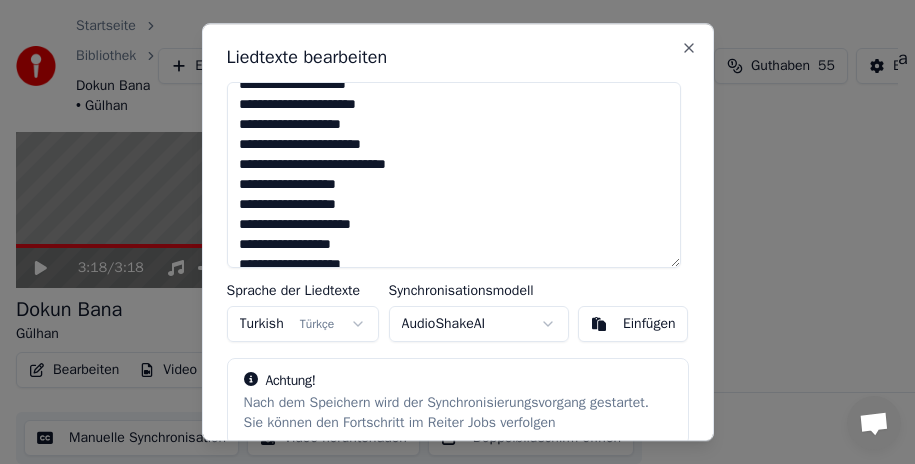 click on "**********" at bounding box center [454, 175] 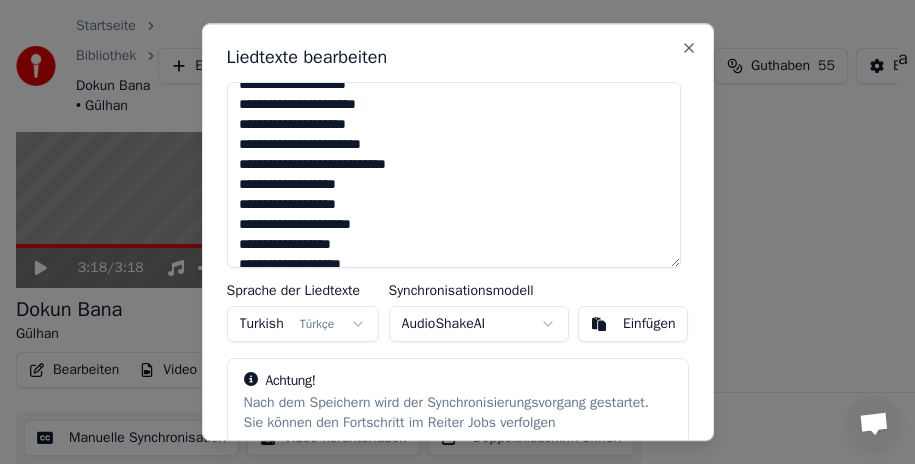 click on "**********" at bounding box center [454, 175] 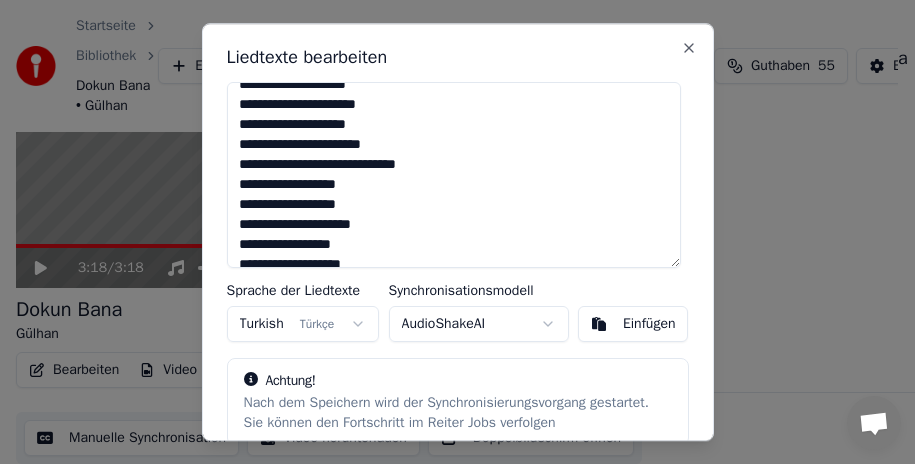 type on "**********" 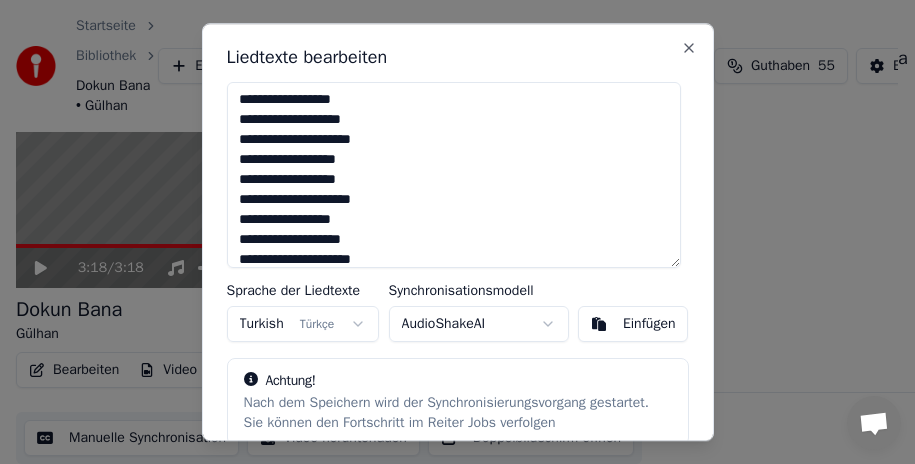 scroll, scrollTop: 472, scrollLeft: 0, axis: vertical 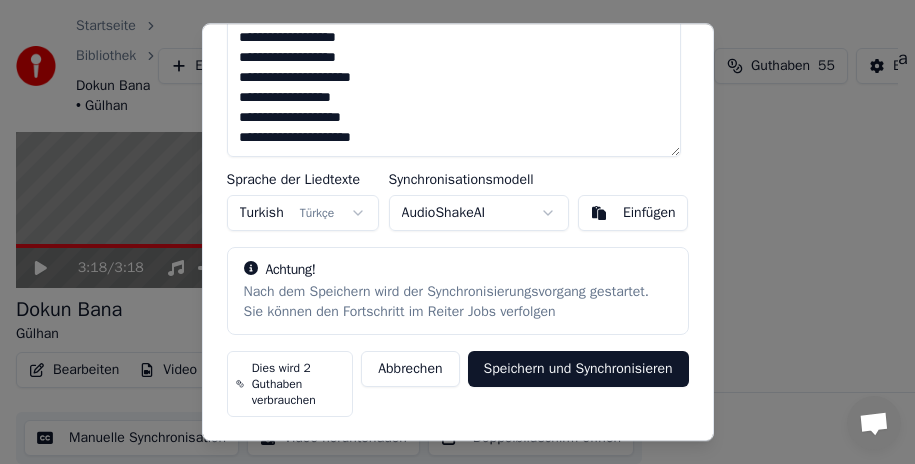 click on "Speichern und Synchronisieren" at bounding box center [578, 369] 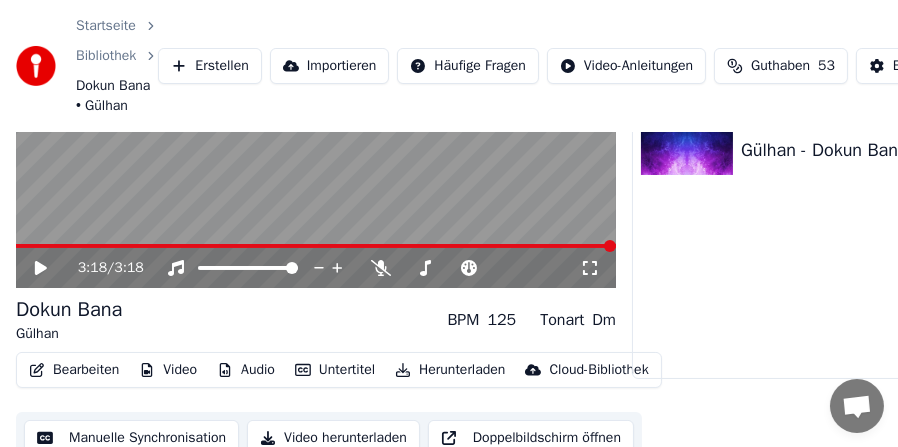 scroll, scrollTop: 81, scrollLeft: 0, axis: vertical 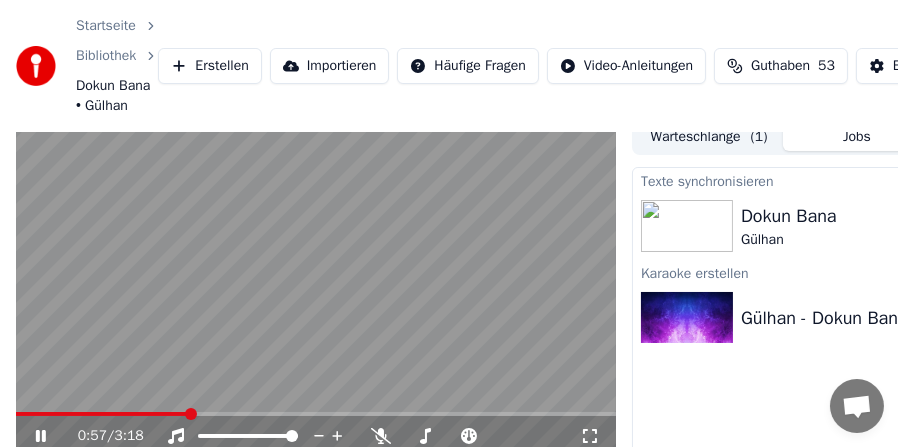 click at bounding box center (102, 414) 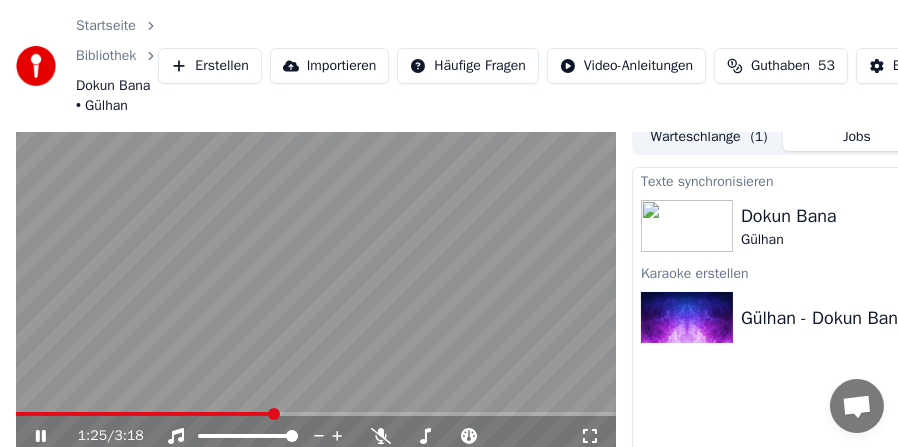 click at bounding box center (144, 414) 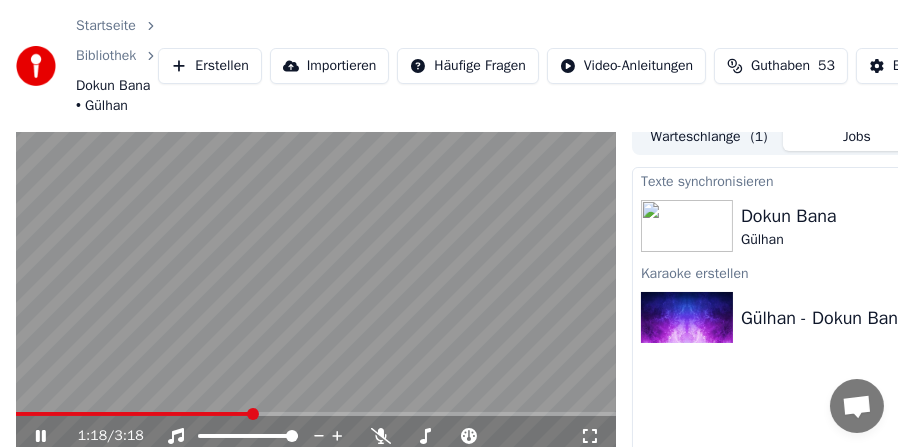 click at bounding box center (134, 414) 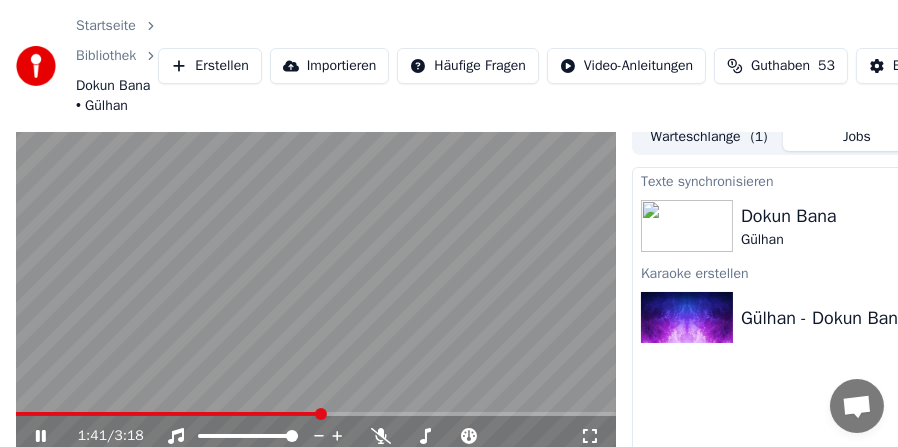 click at bounding box center (316, 414) 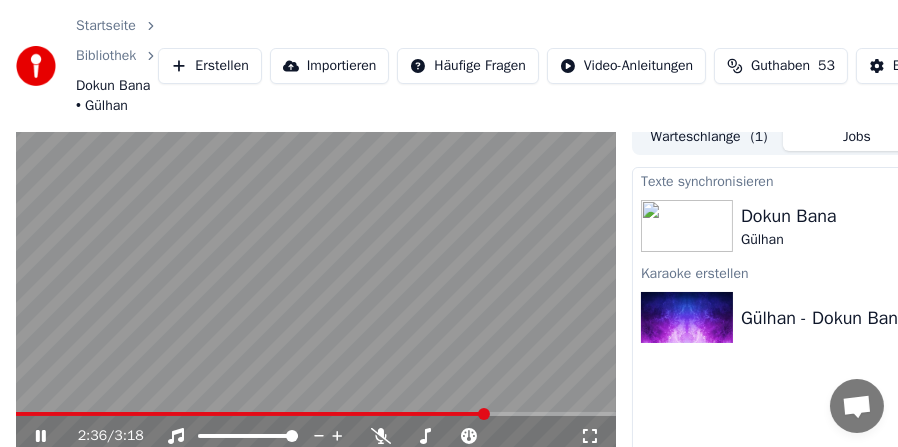 scroll, scrollTop: 113, scrollLeft: 0, axis: vertical 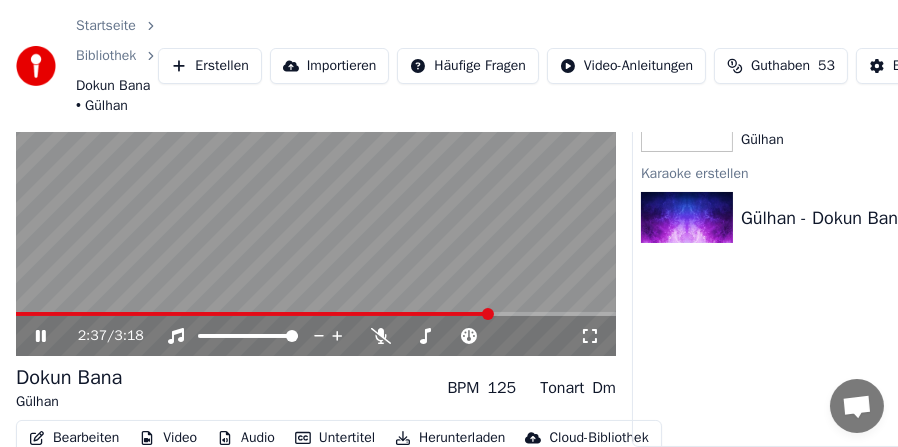 click 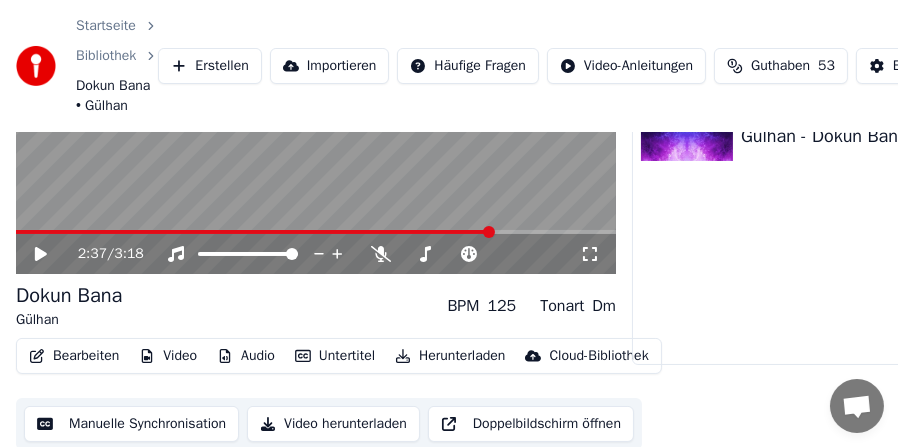 scroll, scrollTop: 198, scrollLeft: 0, axis: vertical 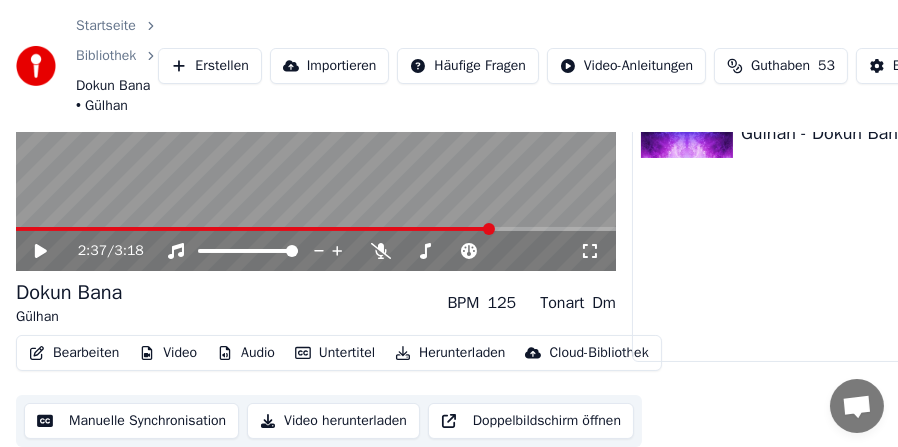 click on "Bearbeiten" at bounding box center [74, 353] 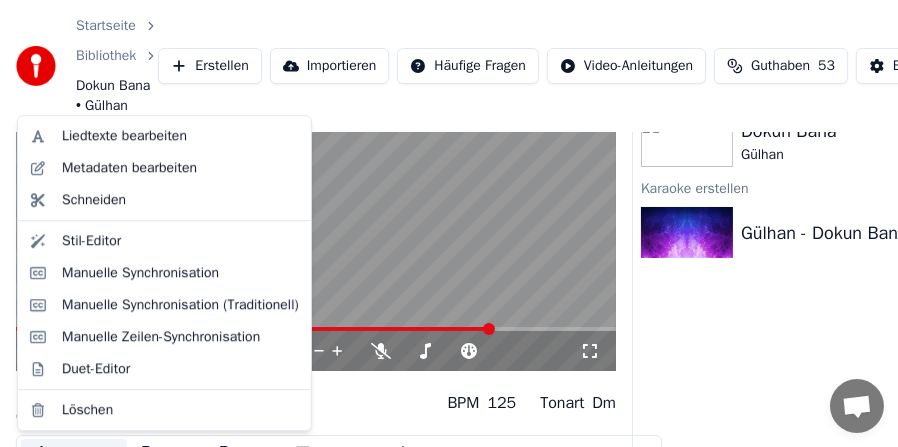 scroll, scrollTop: 0, scrollLeft: 0, axis: both 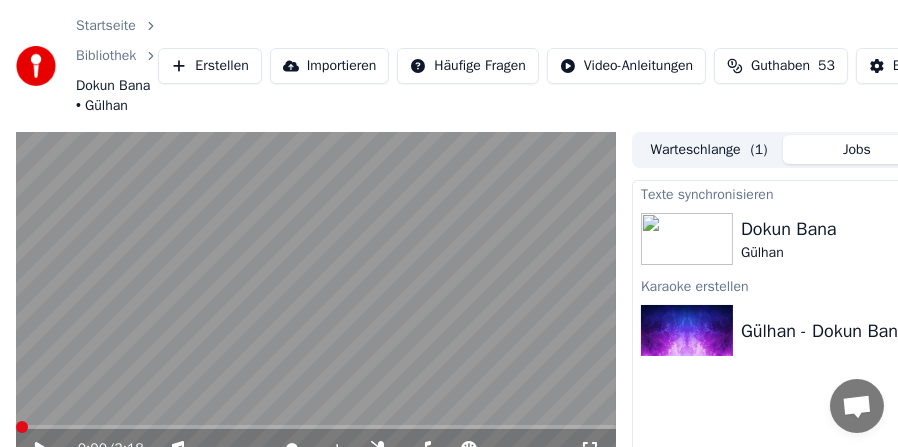 click at bounding box center [22, 427] 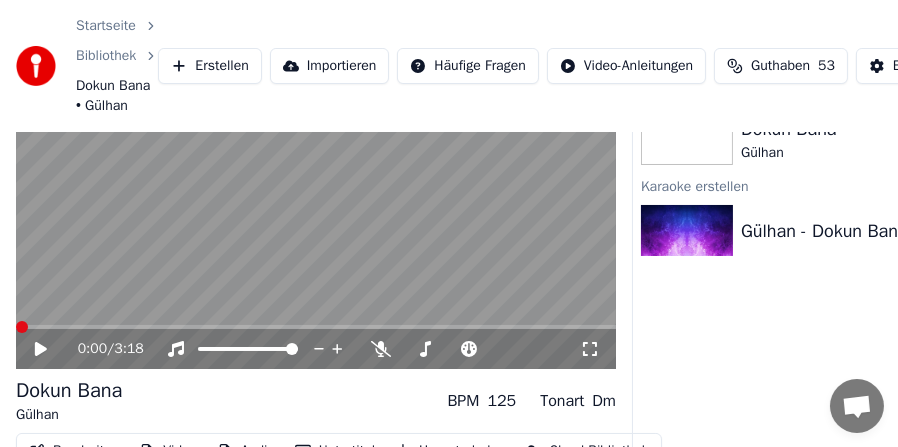 scroll, scrollTop: 198, scrollLeft: 0, axis: vertical 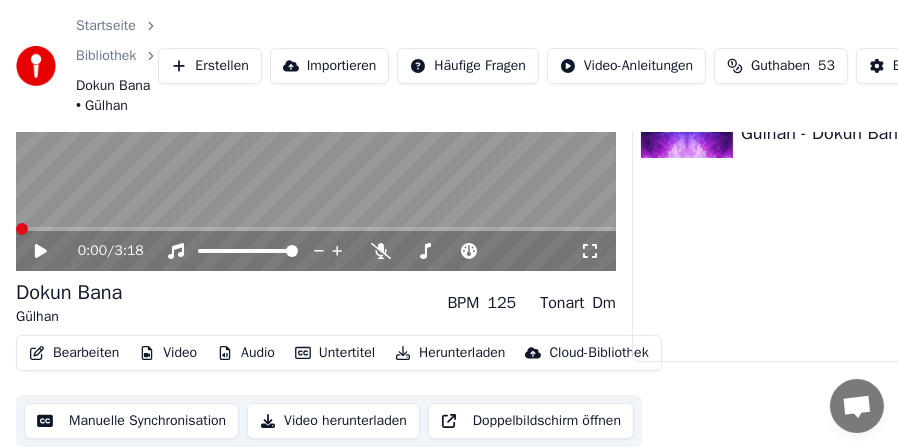 click 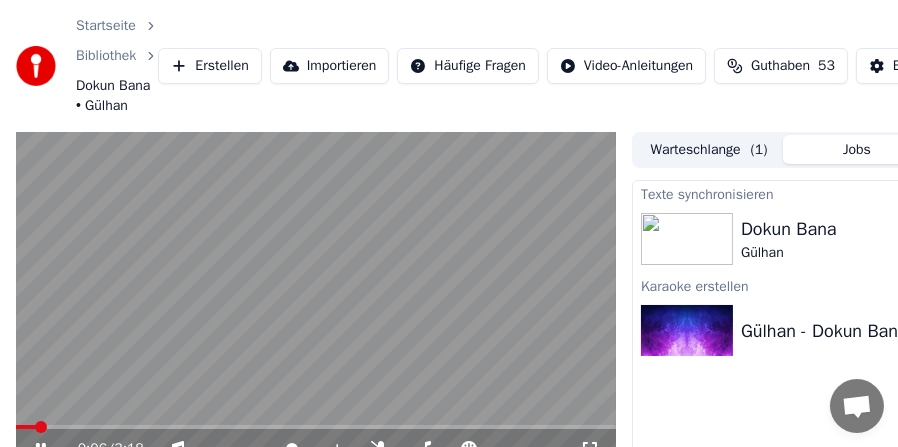 scroll, scrollTop: 100, scrollLeft: 0, axis: vertical 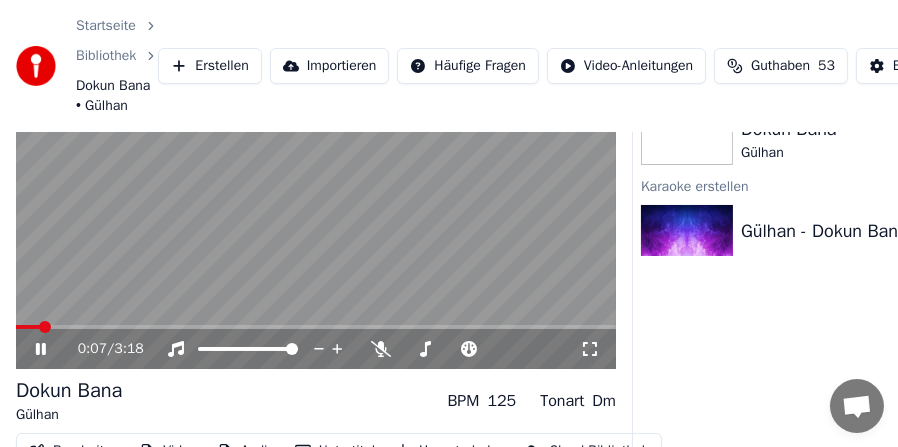 click 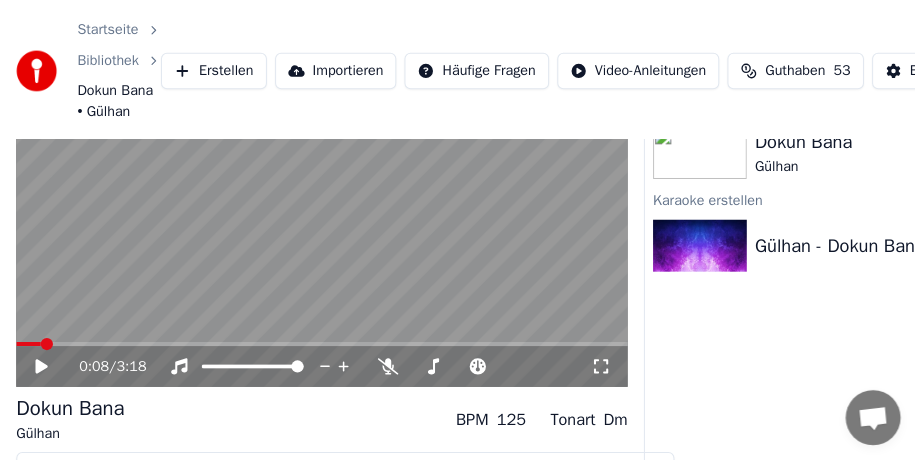 scroll, scrollTop: 0, scrollLeft: 0, axis: both 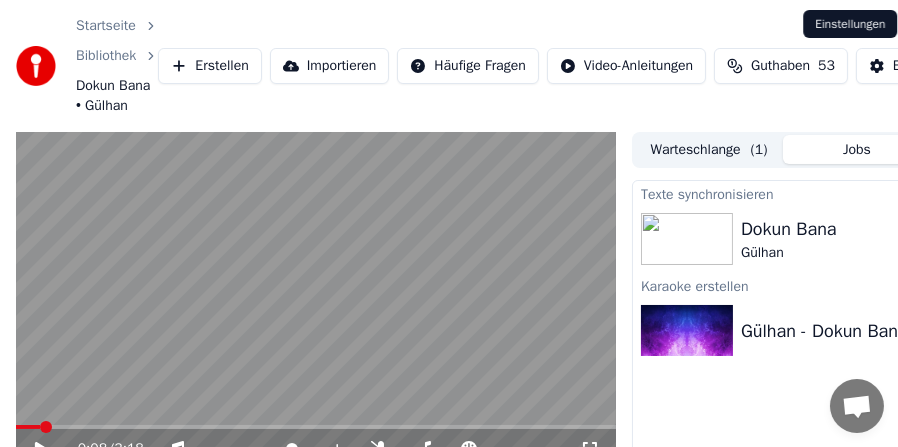 click on "Einstellungen" at bounding box center (922, 66) 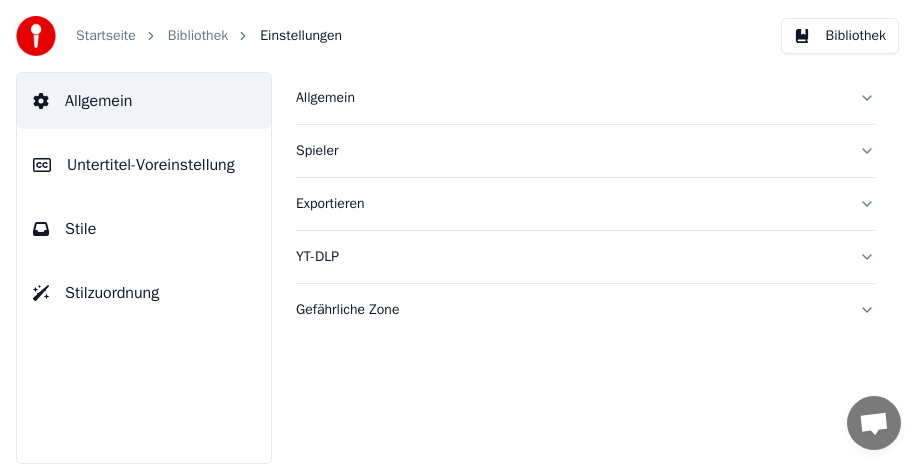click on "Allgemein" at bounding box center (585, 98) 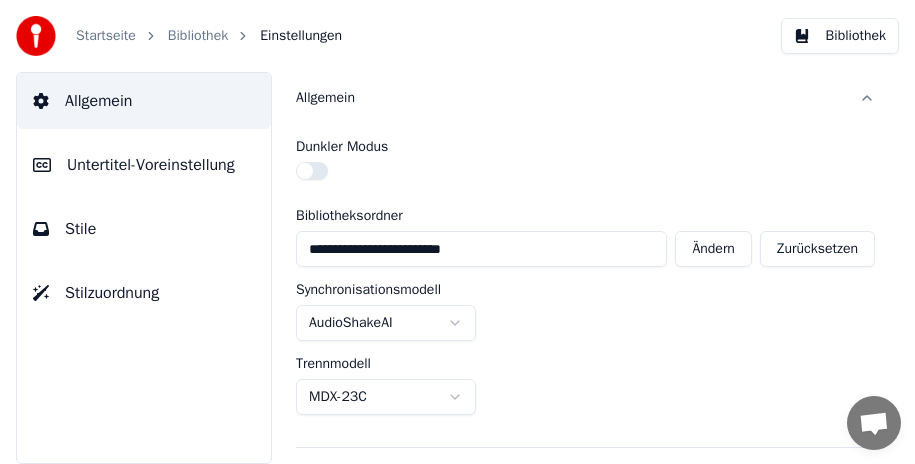 click on "**********" at bounding box center [585, 268] 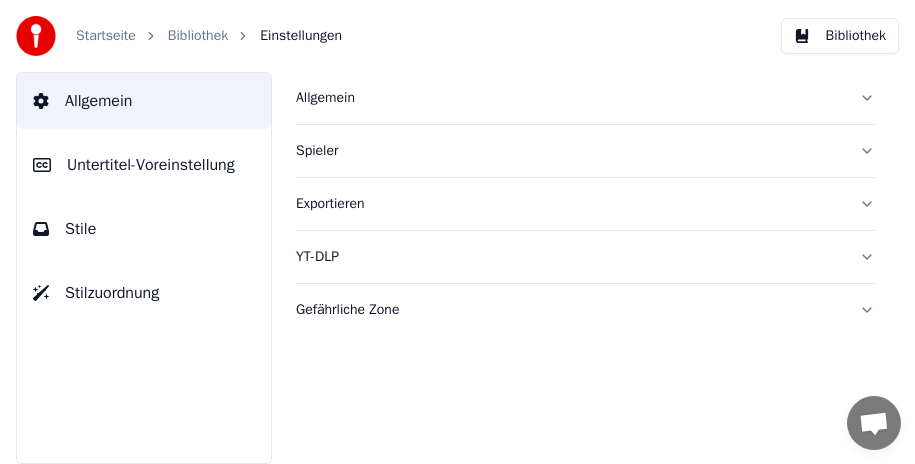 click on "Untertitel-Voreinstellung" at bounding box center [151, 165] 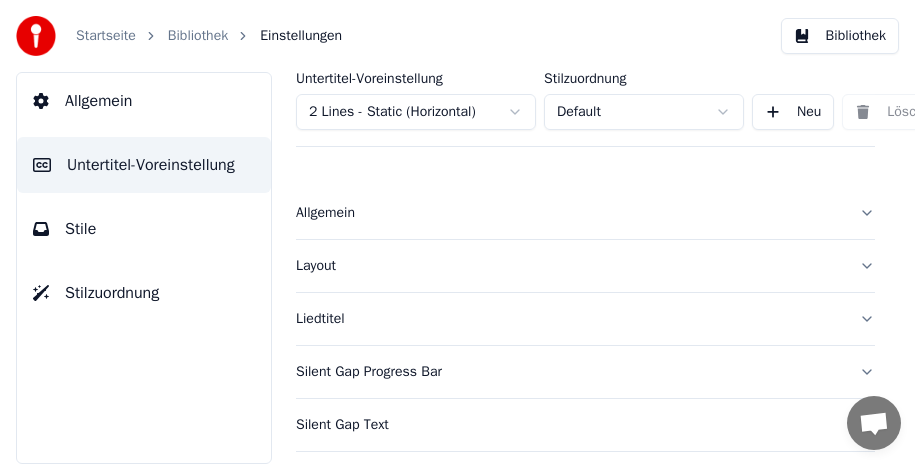 click on "Allgemein" at bounding box center (585, 213) 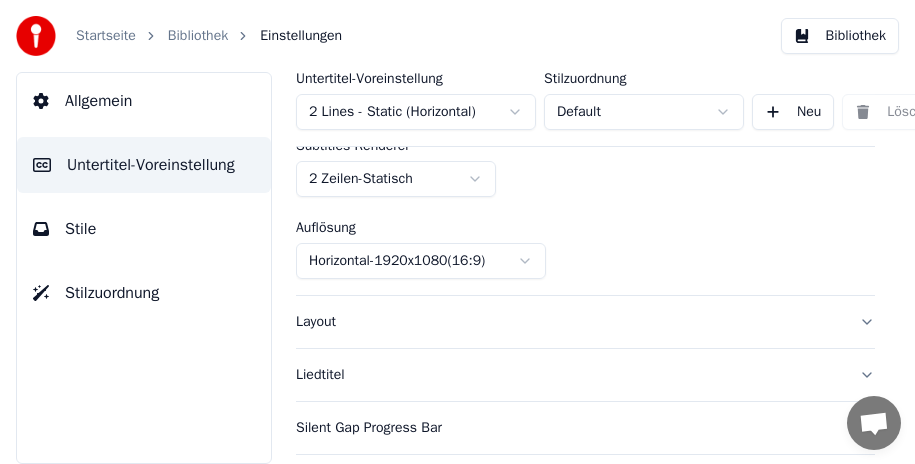 scroll, scrollTop: 0, scrollLeft: 0, axis: both 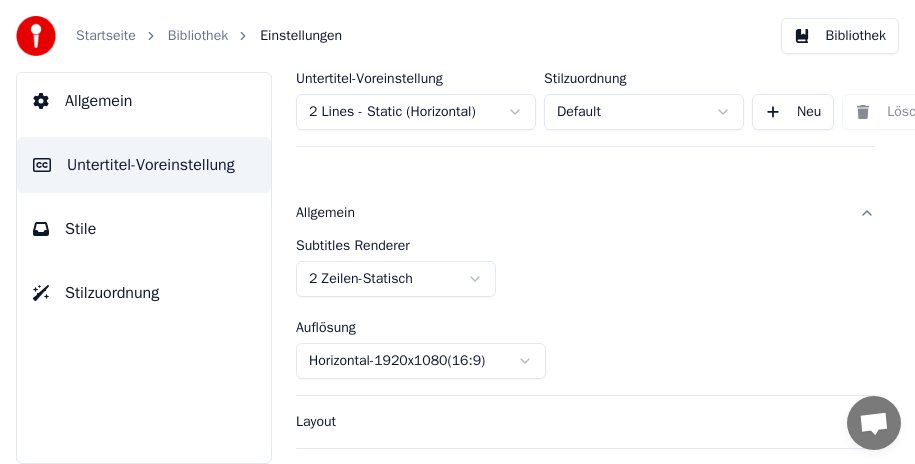 click on "Untertitel-Voreinstellung 2 Lines - Static (Horizontal) Stilzuordnung Default Neu Löschen Als Standard festlegen Allgemein Subtitles Renderer 2 Zeilen  -  Statisch Auflösung Horizontal  -  1920 x 1080  ( 16 : 9 ) Layout Liedtitel Silent Gap Progress Bar Silent Gap Text Countdown Timing Indicator Hintergrundbox Fade-Effekt Offset Maximale Zeichen pro Zeile Zeilen automatisch teilen Advanced Settings" at bounding box center [585, 268] 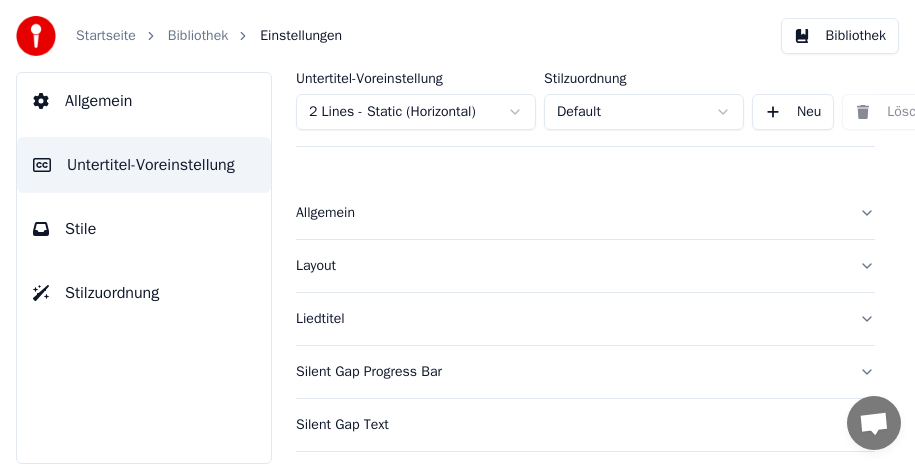 scroll, scrollTop: 100, scrollLeft: 0, axis: vertical 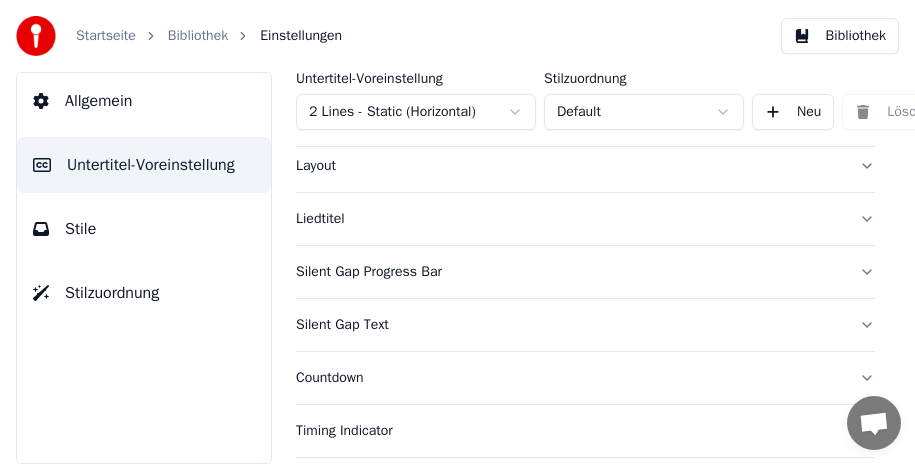 click on "Layout" at bounding box center [585, 166] 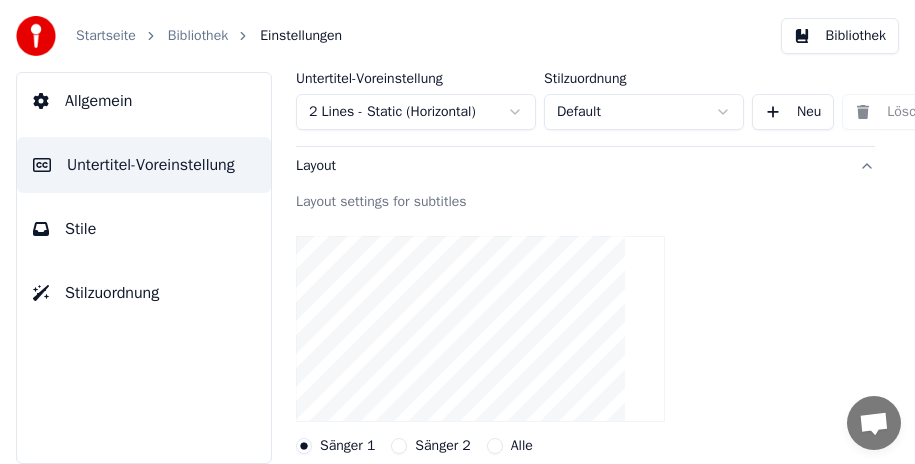 scroll, scrollTop: 0, scrollLeft: 0, axis: both 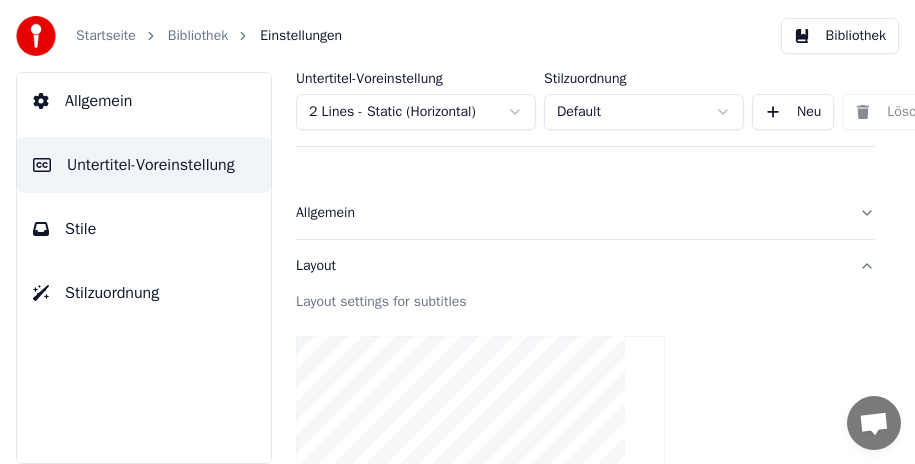 click on "Layout" at bounding box center [585, 266] 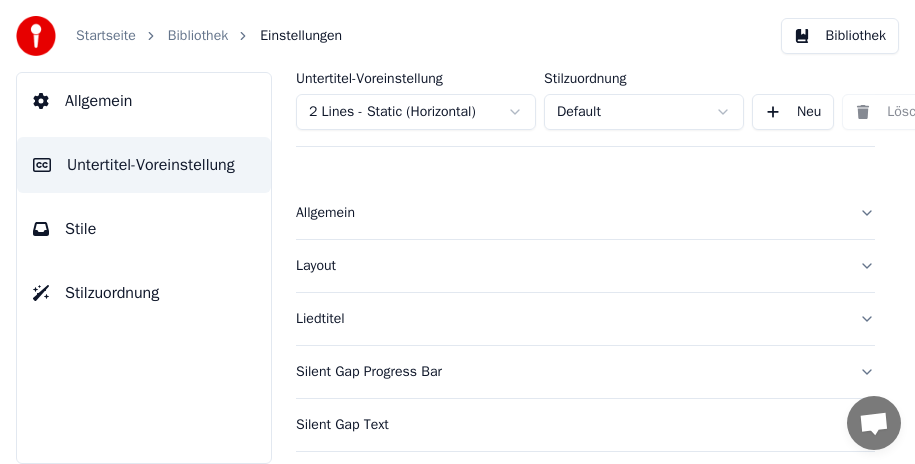 scroll, scrollTop: 100, scrollLeft: 0, axis: vertical 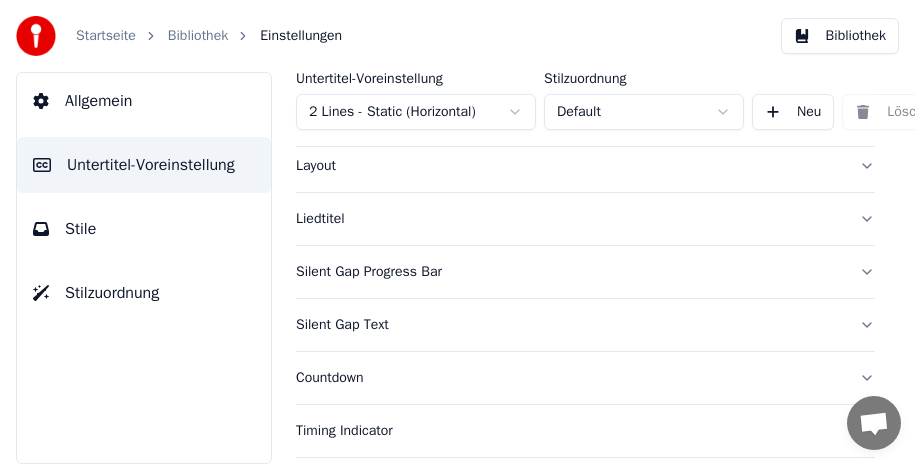 click on "Liedtitel" at bounding box center [585, 219] 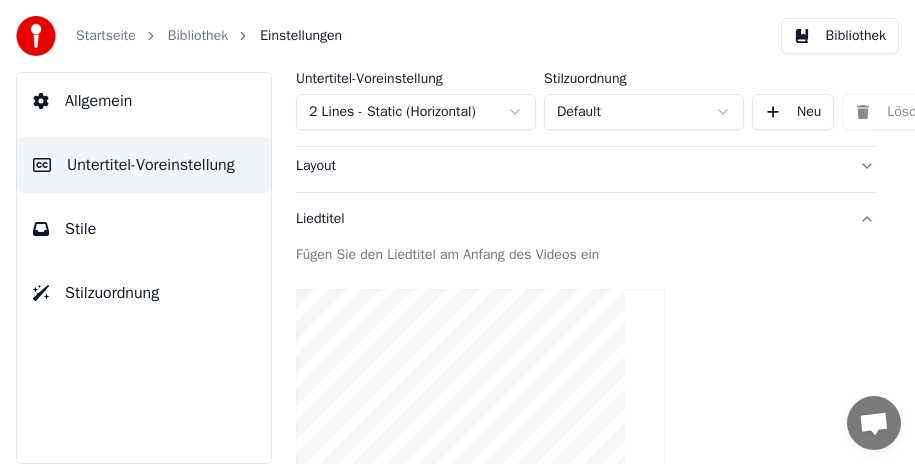 scroll, scrollTop: 0, scrollLeft: 0, axis: both 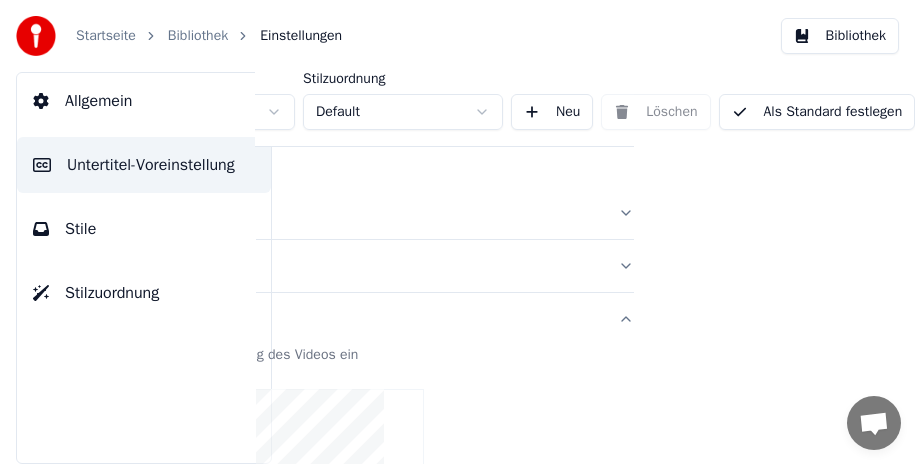 click on "Bibliothek" at bounding box center (198, 36) 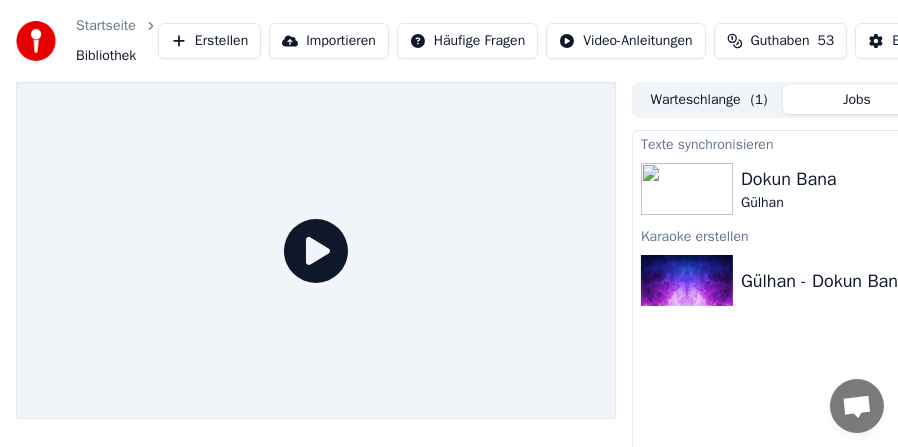 click on "Dokun Bana" at bounding box center [789, 179] 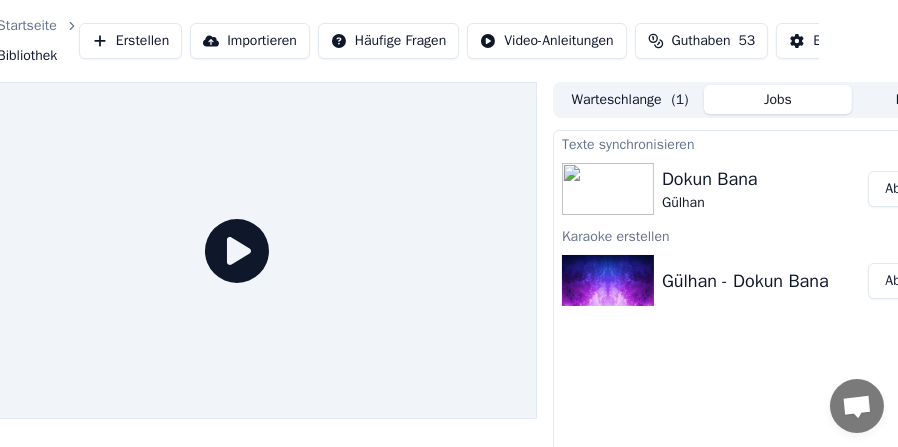 scroll, scrollTop: 0, scrollLeft: 183, axis: horizontal 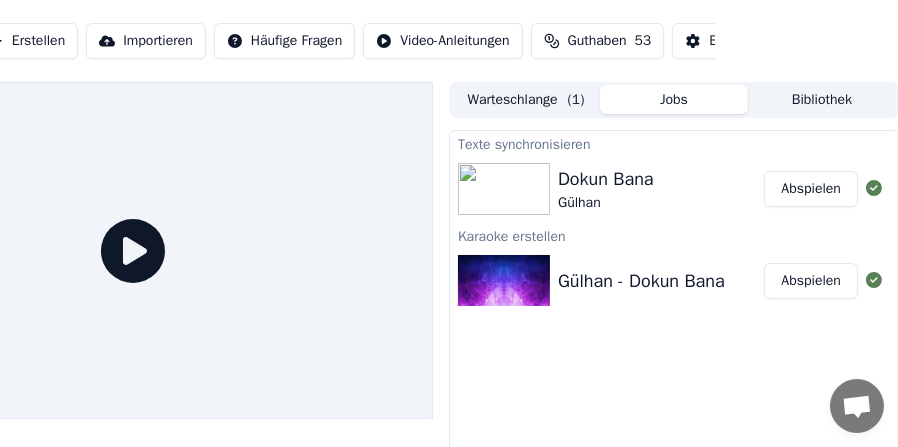 click on "Abspielen" at bounding box center (811, 189) 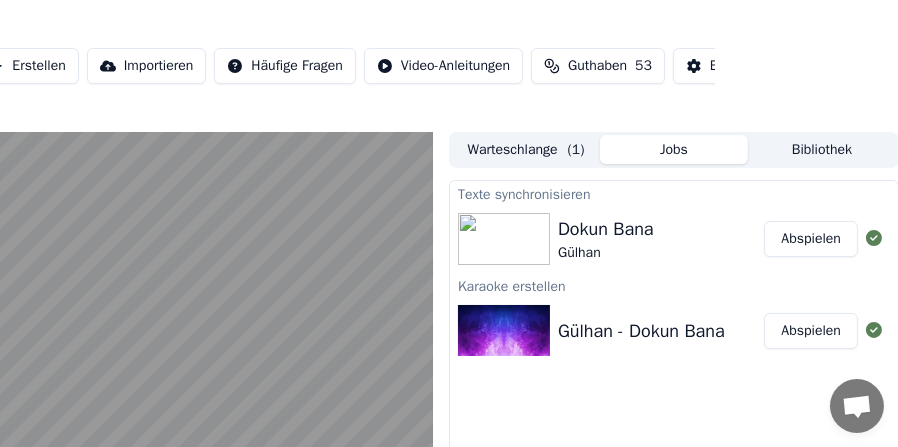 scroll, scrollTop: 0, scrollLeft: 0, axis: both 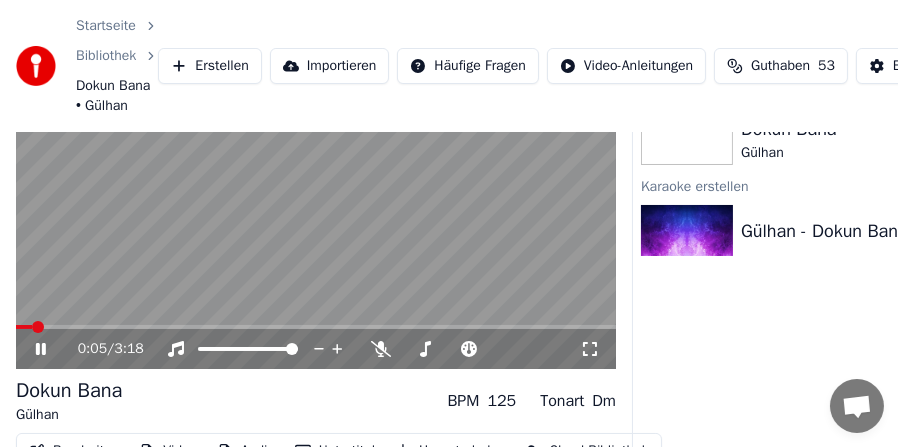 click at bounding box center (316, 327) 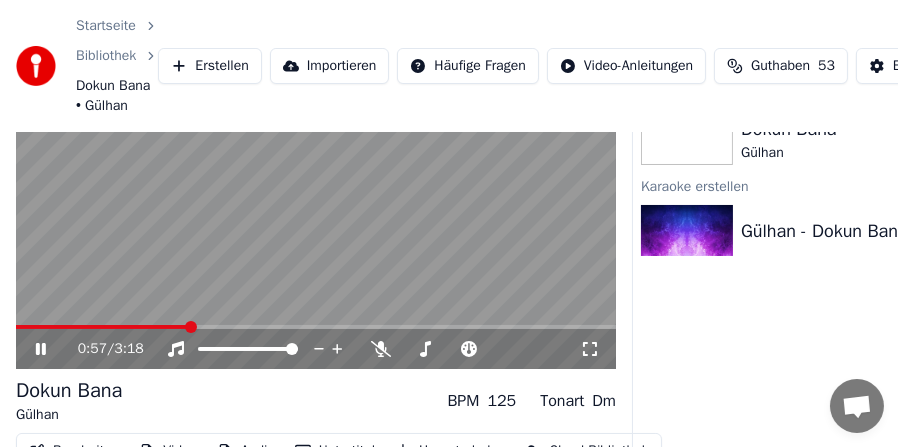 click on "0:57  /  3:18" at bounding box center [316, 349] 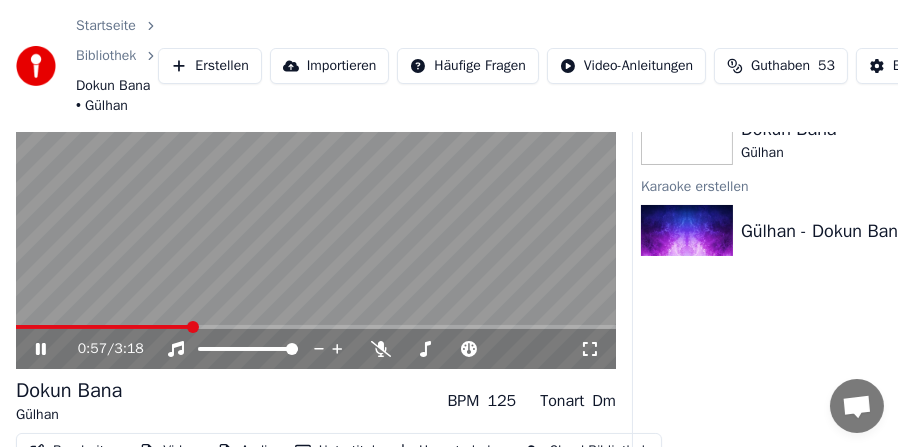 click 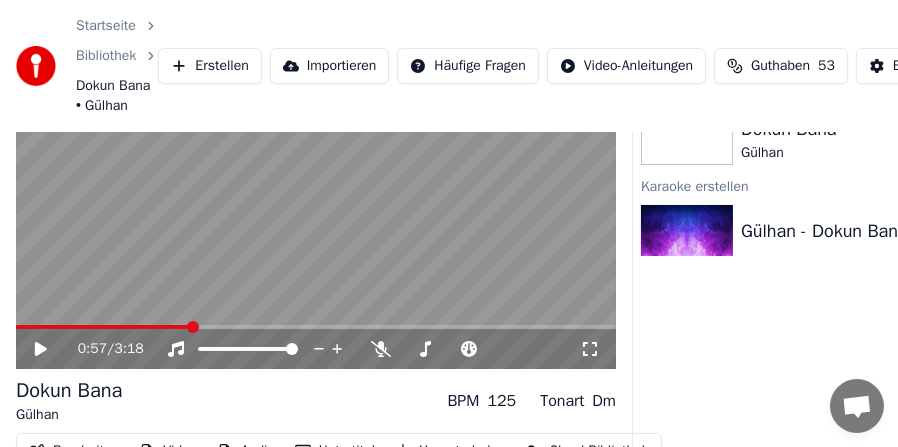 scroll, scrollTop: 198, scrollLeft: 0, axis: vertical 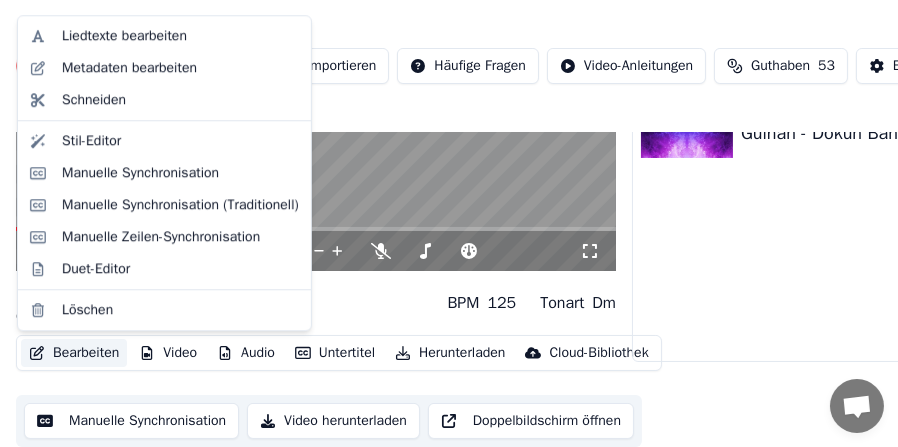 click on "Bearbeiten" at bounding box center (74, 353) 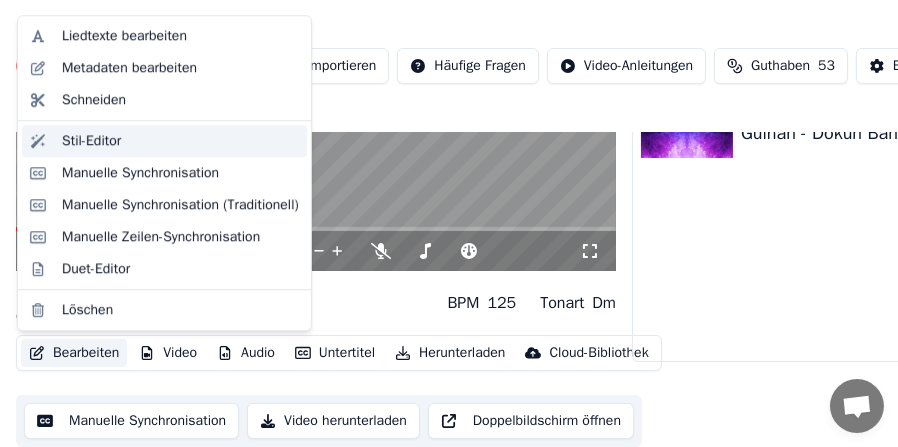 click on "Stil-Editor" at bounding box center [91, 141] 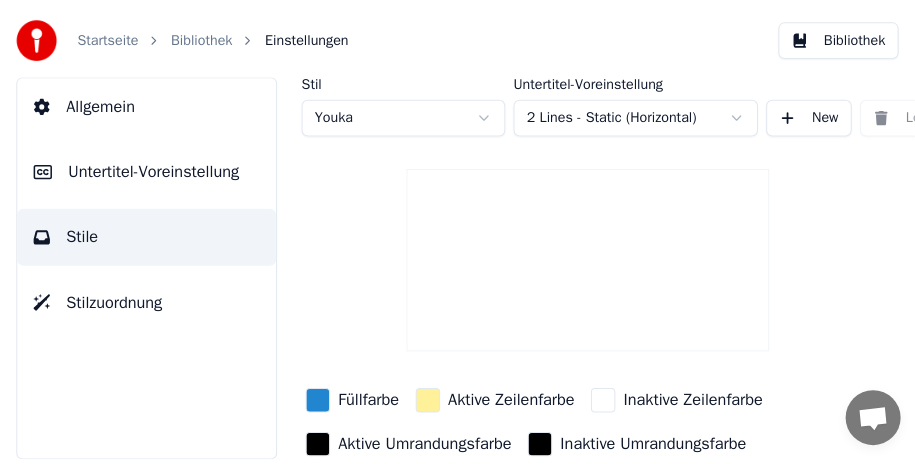 scroll, scrollTop: 0, scrollLeft: 0, axis: both 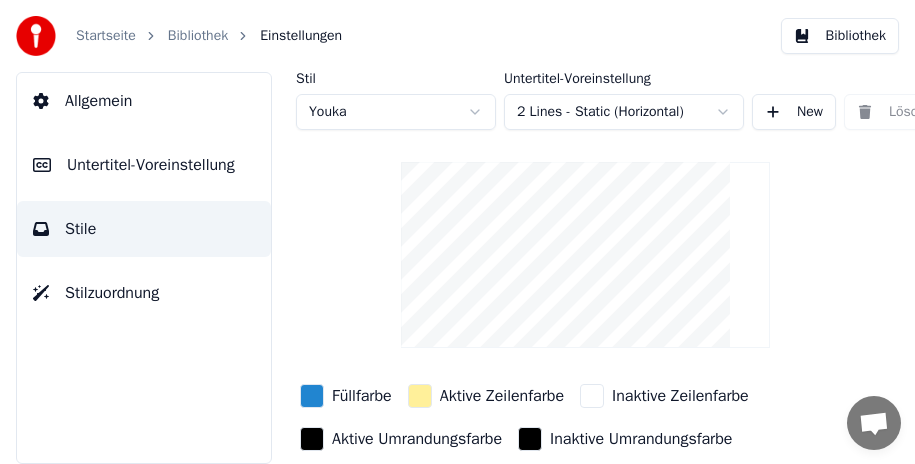 click on "Untertitel-Voreinstellung" at bounding box center [151, 165] 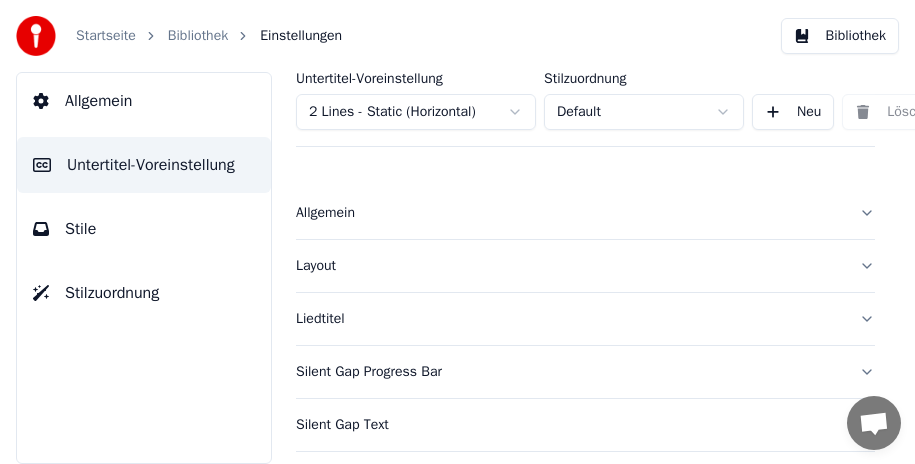 click on "Liedtitel" at bounding box center [585, 319] 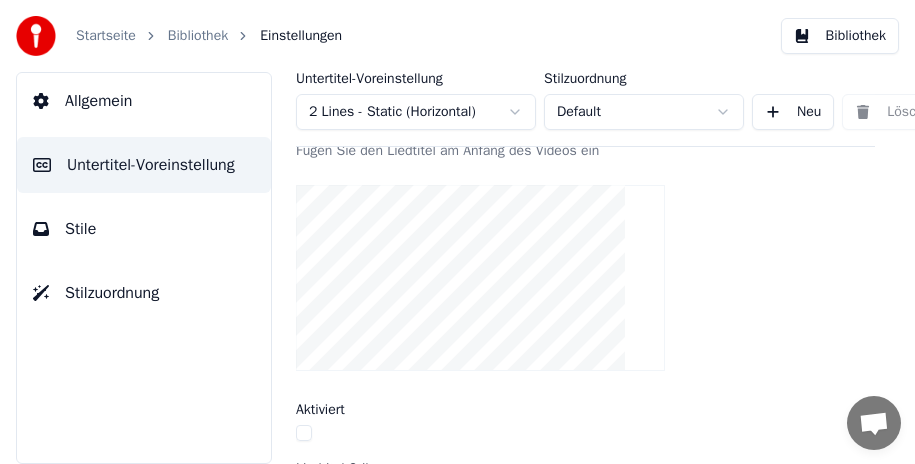scroll, scrollTop: 300, scrollLeft: 0, axis: vertical 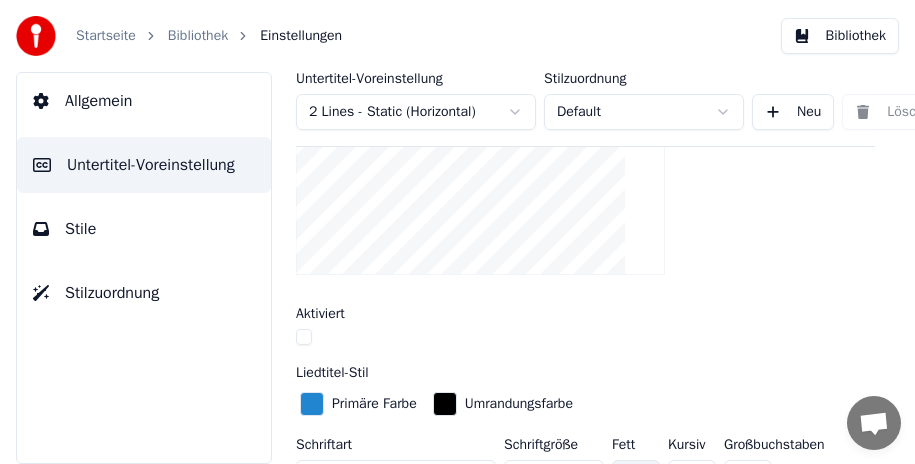 click at bounding box center (304, 337) 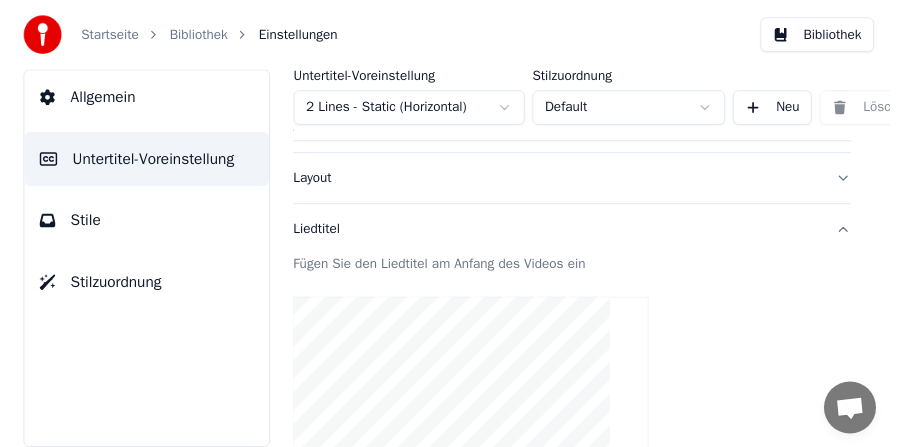 scroll, scrollTop: 0, scrollLeft: 0, axis: both 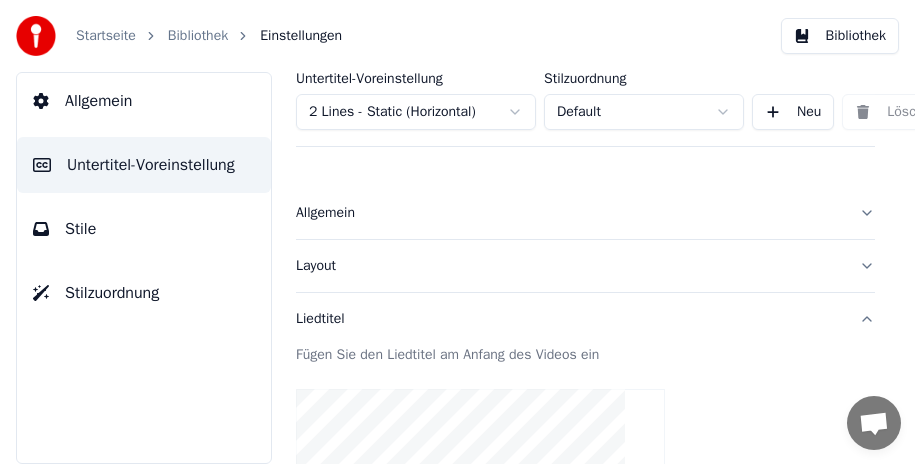 click on "Bibliothek" at bounding box center [840, 36] 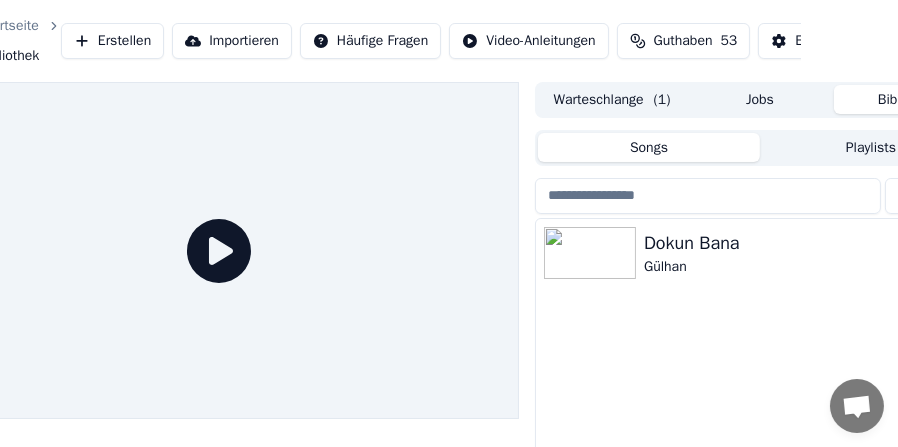 scroll, scrollTop: 0, scrollLeft: 185, axis: horizontal 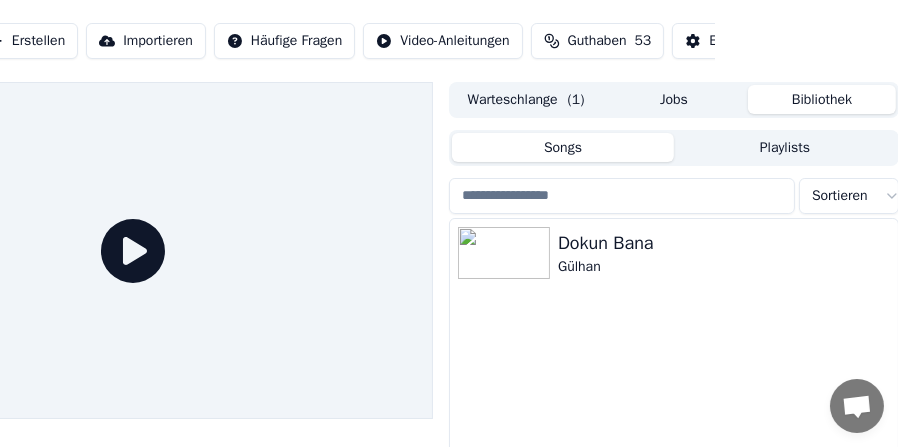 click on "Warteschlange ( 1 )" at bounding box center (526, 99) 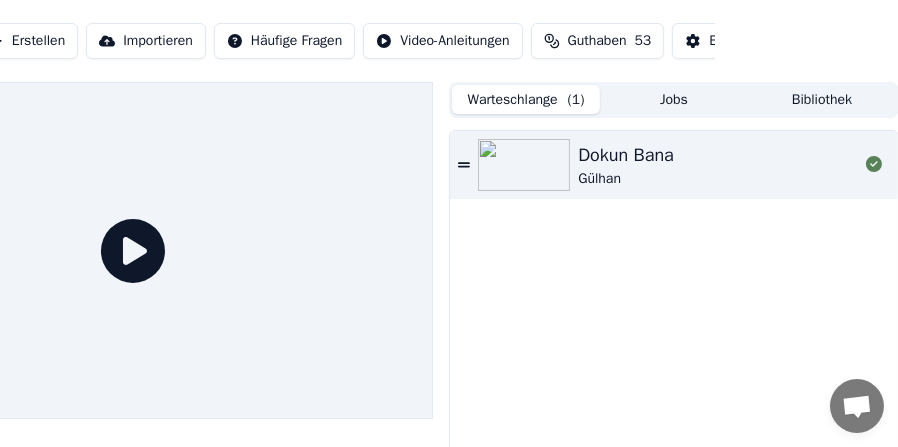 click on "Jobs" at bounding box center (674, 99) 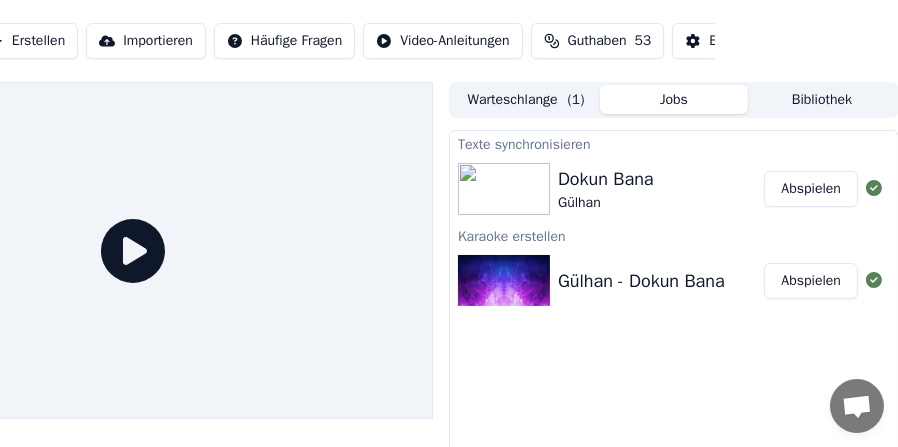 click on "Warteschlange ( 1 )" at bounding box center (526, 99) 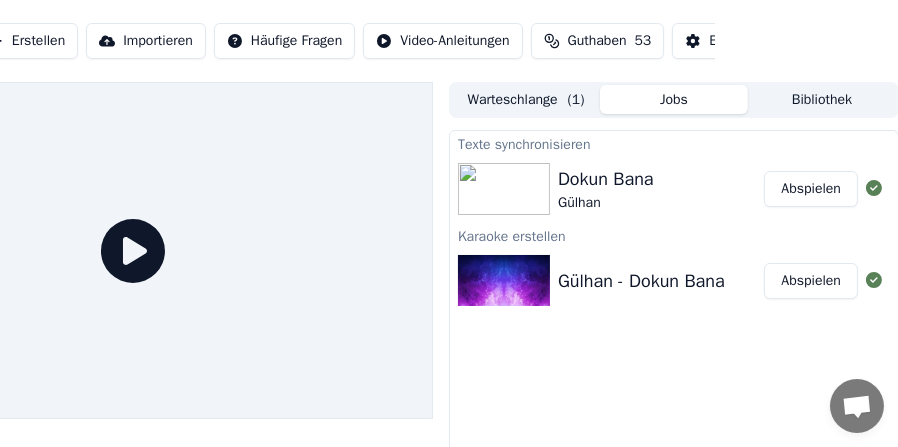 click on "Jobs" at bounding box center [674, 99] 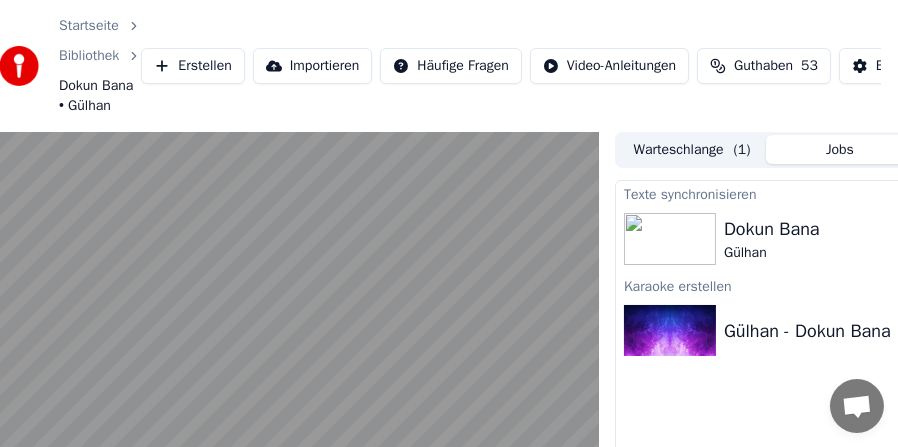 scroll, scrollTop: 0, scrollLeft: 0, axis: both 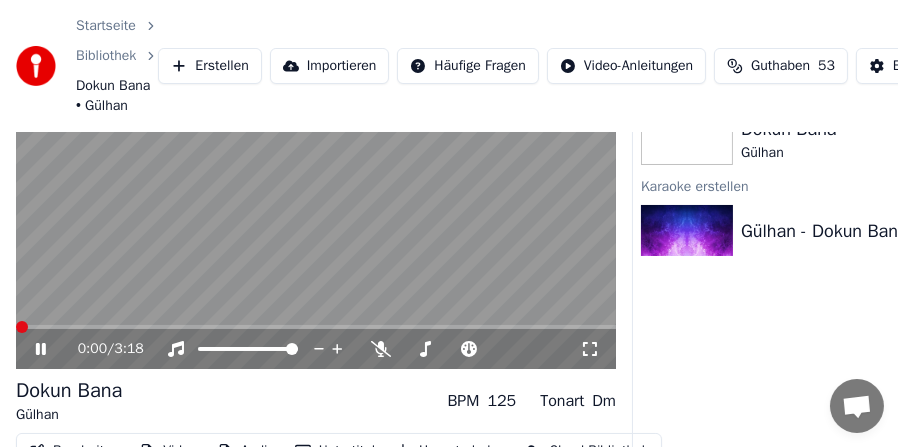 click at bounding box center (22, 327) 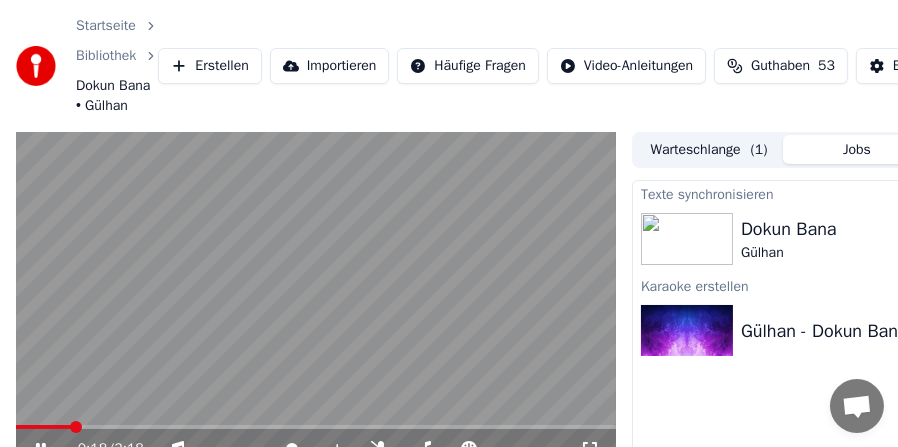 scroll, scrollTop: 100, scrollLeft: 0, axis: vertical 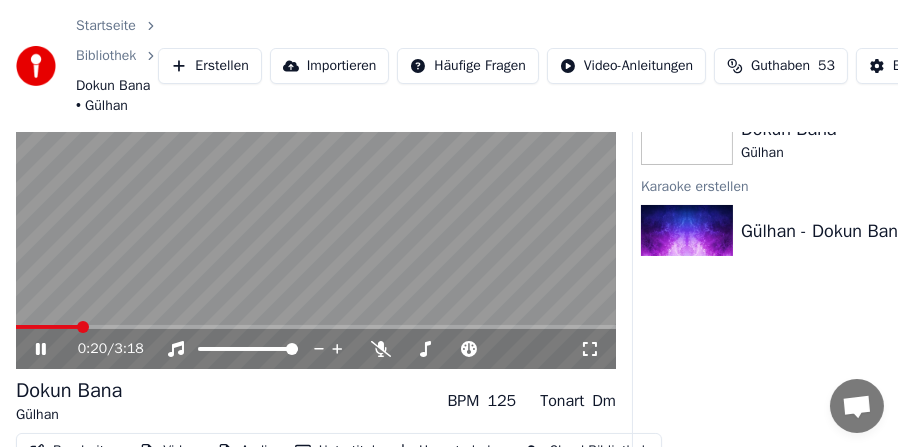 click 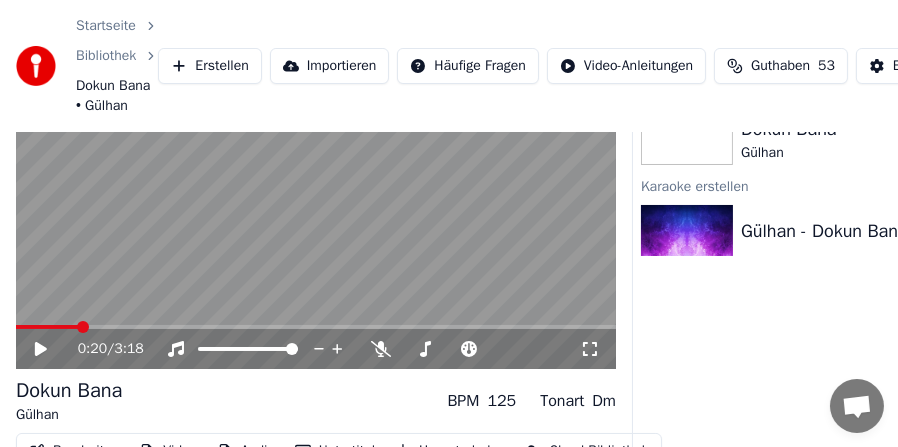 scroll, scrollTop: 198, scrollLeft: 0, axis: vertical 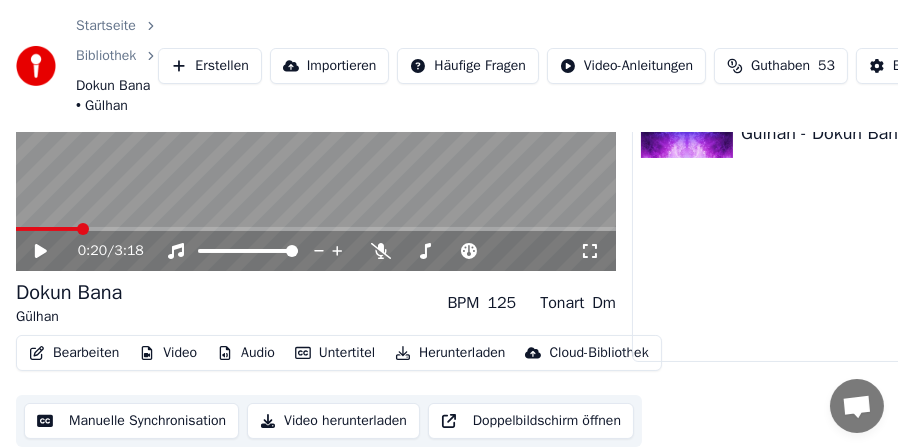 click on "Bearbeiten" at bounding box center [74, 353] 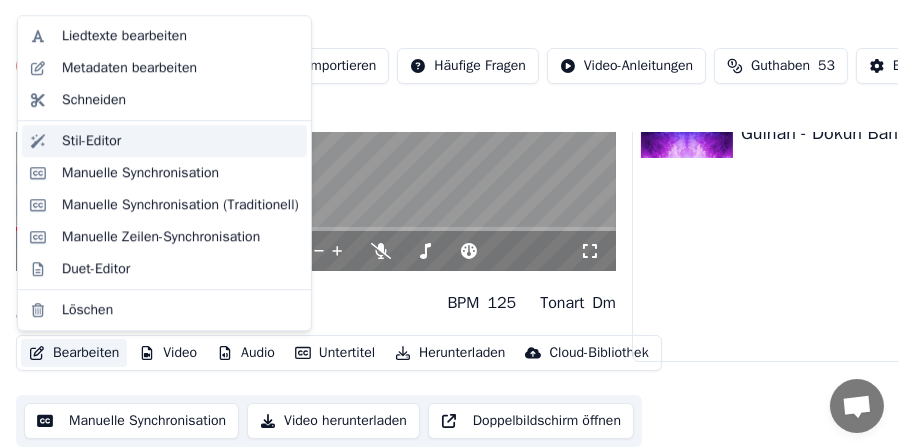 click on "Stil-Editor" at bounding box center [91, 141] 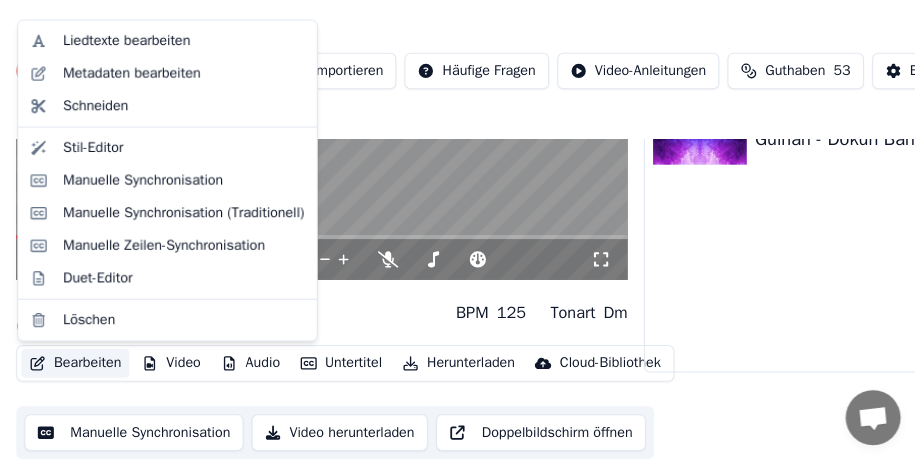 scroll, scrollTop: 0, scrollLeft: 0, axis: both 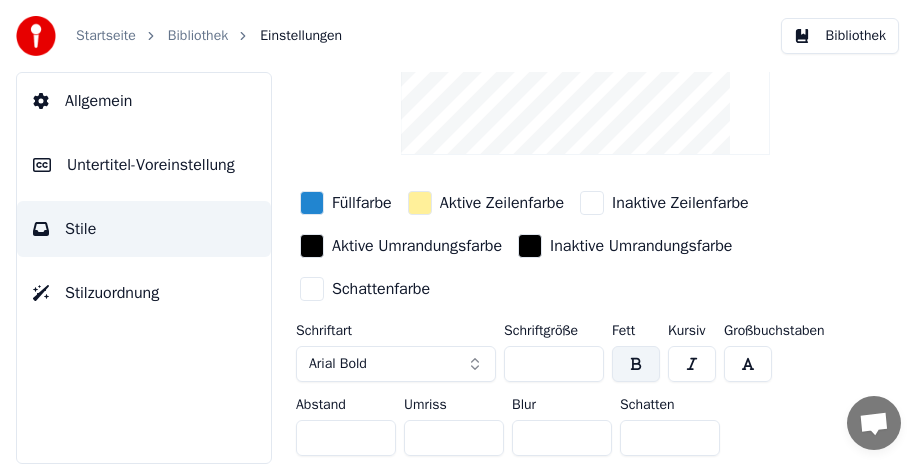 click on "Untertitel-Voreinstellung" at bounding box center (151, 165) 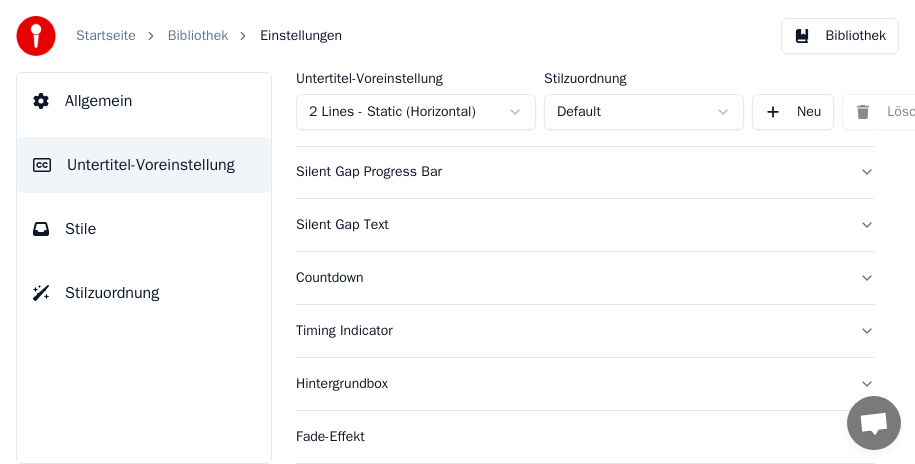 scroll, scrollTop: 0, scrollLeft: 0, axis: both 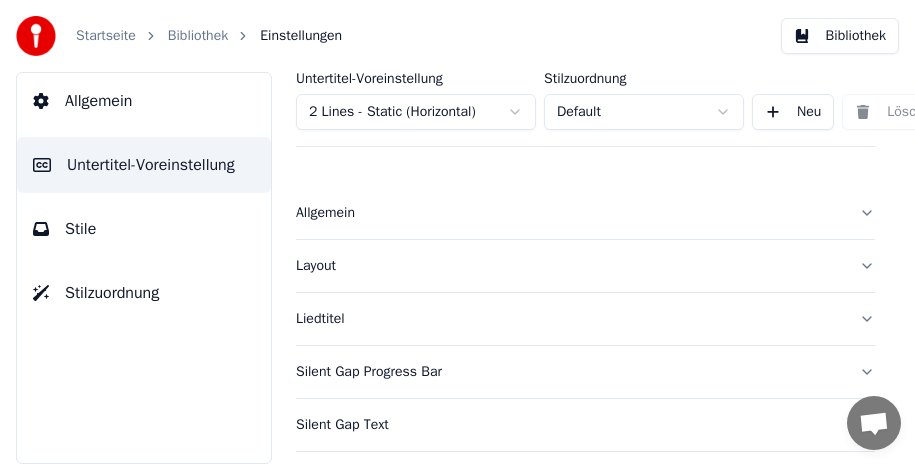 click on "Liedtitel" at bounding box center [585, 319] 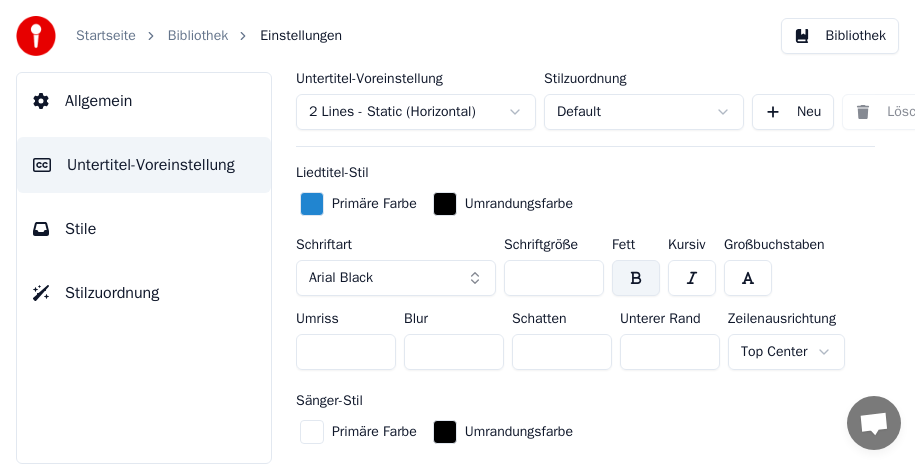 scroll, scrollTop: 600, scrollLeft: 0, axis: vertical 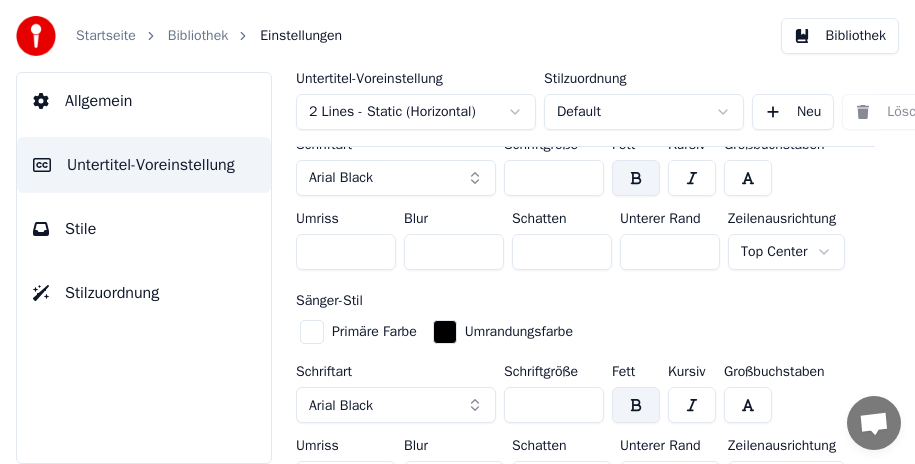 click on "Startseite Bibliothek Einstellungen Bibliothek Allgemein Untertitel-Voreinstellung Stile Stilzuordnung Untertitel-Voreinstellung 2 Lines - Static (Horizontal) Stilzuordnung Default Neu Löschen Als Standard festlegen Allgemein Layout Liedtitel Fügen Sie den Liedtitel am Anfang des Videos ein Aktiviert Liedtitel-Stil Primäre Farbe Umrandungsfarbe Schriftart Arial Black Schriftgröße *** Fett Kursiv Großbuchstaben Umriss * Blur * Schatten * Unterer Rand *** Zeilenausrichtung Top Center Sänger-Stil Primäre Farbe Umrandungsfarbe Schriftart Arial Black Schriftgröße *** Fett Kursiv Großbuchstaben Umriss * Blur * Schatten * Unterer Rand *** Zeilenausrichtung Top Center Start Sekunden * Duration Sekunden * Fade In (Millisekunden) *** Fade Out (Millisekunden) *** Zurücksetzen Silent Gap Progress Bar Silent Gap Text Countdown Timing Indicator Hintergrundbox Fade-Effekt Offset Maximale Zeichen pro Zeile Zeilen automatisch teilen Advanced Settings" at bounding box center [457, 232] 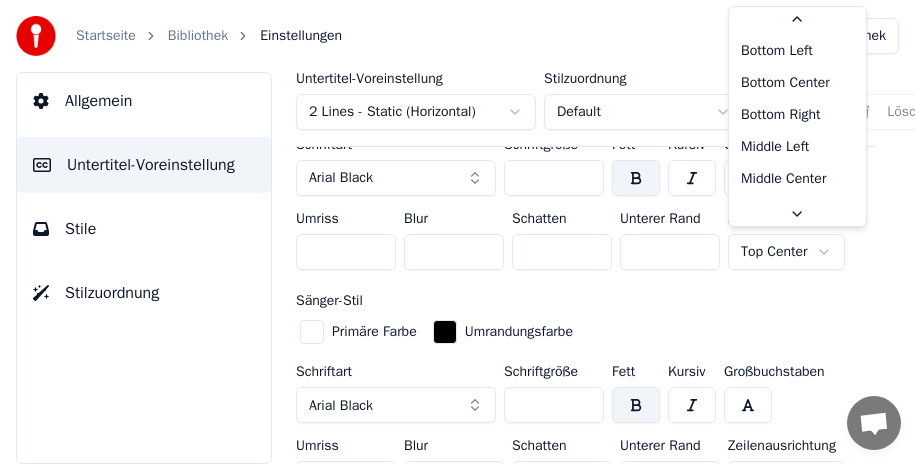 scroll, scrollTop: 88, scrollLeft: 0, axis: vertical 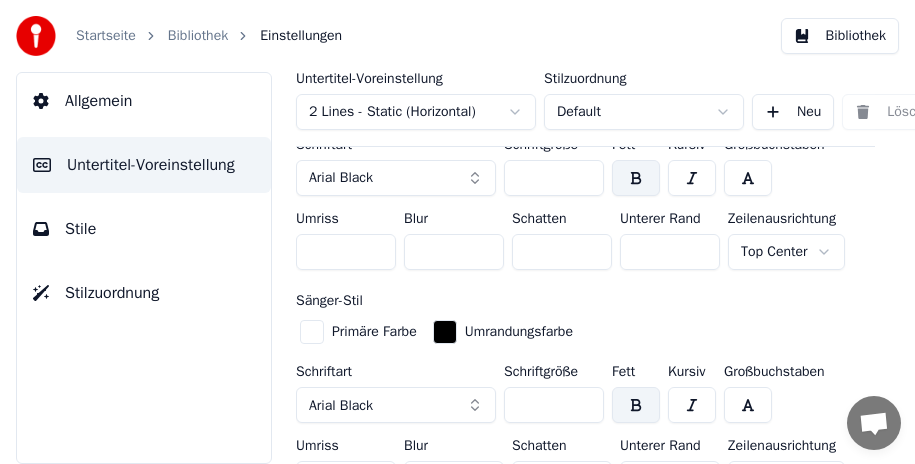 click on "Startseite Bibliothek Einstellungen Bibliothek Allgemein Untertitel-Voreinstellung Stile Stilzuordnung Untertitel-Voreinstellung 2 Lines - Static (Horizontal) Stilzuordnung Default Neu Löschen Als Standard festlegen Allgemein Layout Liedtitel Fügen Sie den Liedtitel am Anfang des Videos ein Aktiviert Liedtitel-Stil Primäre Farbe Umrandungsfarbe Schriftart Arial Black Schriftgröße *** Fett Kursiv Großbuchstaben Umriss * Blur * Schatten * Unterer Rand *** Zeilenausrichtung Top Center Sänger-Stil Primäre Farbe Umrandungsfarbe Schriftart Arial Black Schriftgröße *** Fett Kursiv Großbuchstaben Umriss * Blur * Schatten * Unterer Rand *** Zeilenausrichtung Top Center Start Sekunden * Duration Sekunden * Fade In (Millisekunden) *** Fade Out (Millisekunden) *** Zurücksetzen Silent Gap Progress Bar Silent Gap Text Countdown Timing Indicator Hintergrundbox Fade-Effekt Offset Maximale Zeichen pro Zeile Zeilen automatisch teilen Advanced Settings" at bounding box center (457, 232) 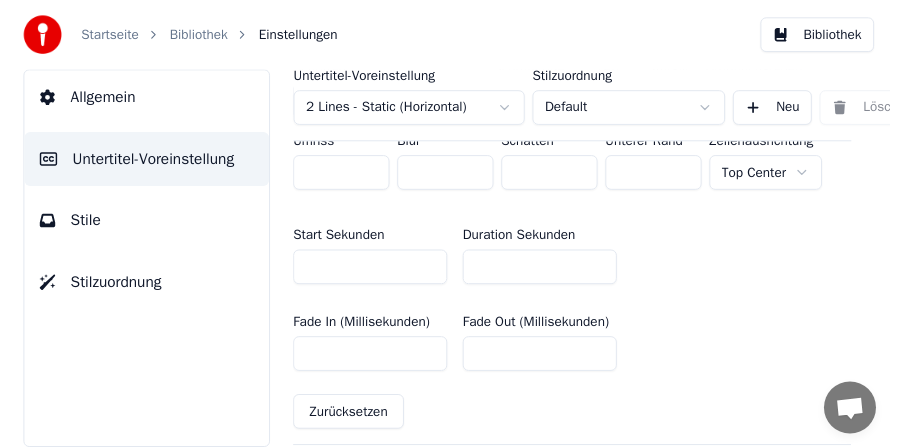 scroll, scrollTop: 800, scrollLeft: 0, axis: vertical 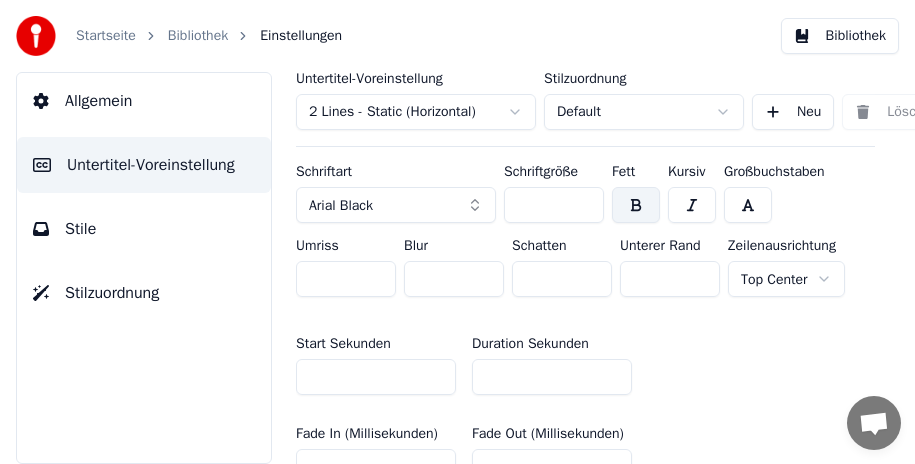 click on "*" at bounding box center [552, 377] 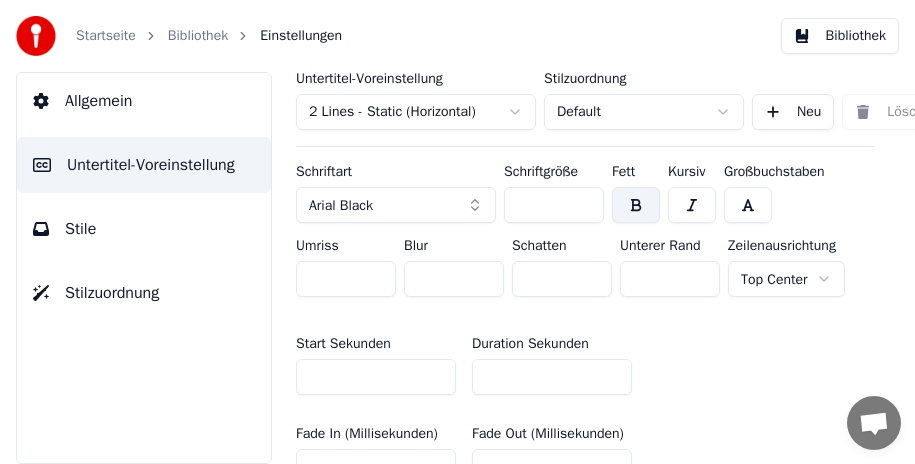 click on "*" at bounding box center [552, 377] 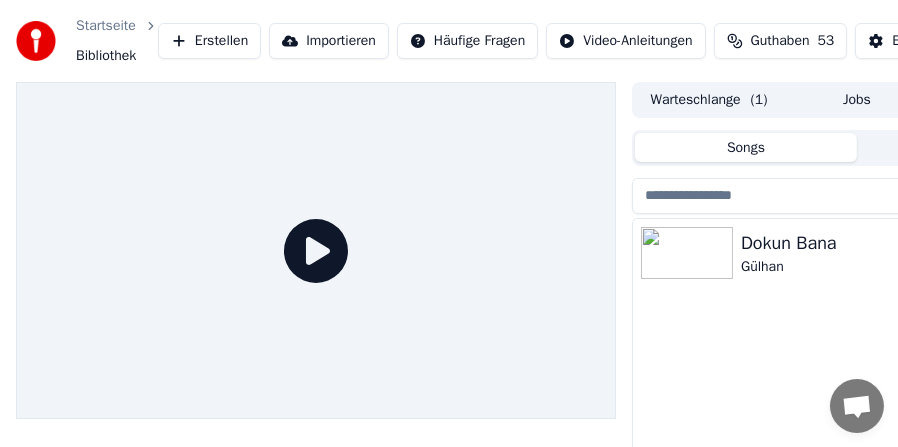 click on "Jobs" at bounding box center [857, 99] 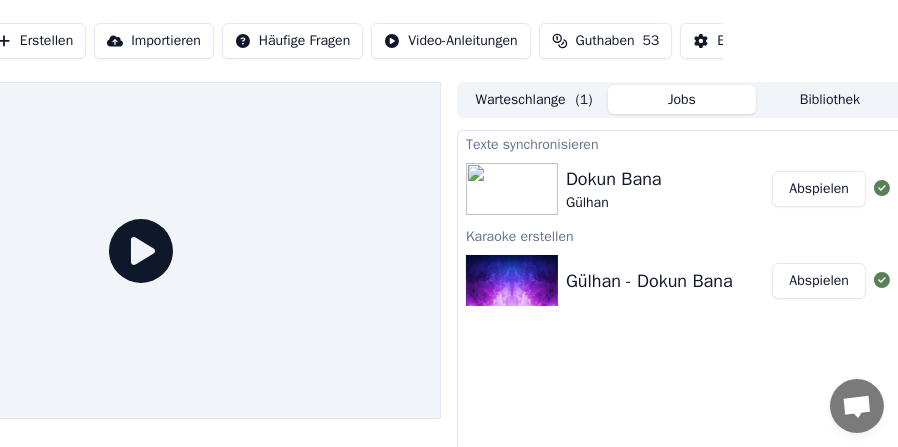 scroll, scrollTop: 0, scrollLeft: 183, axis: horizontal 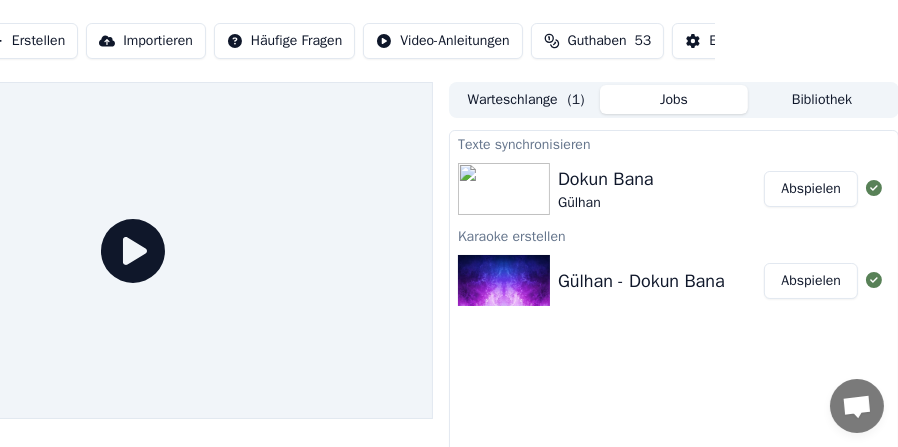 click on "Abspielen" at bounding box center (811, 189) 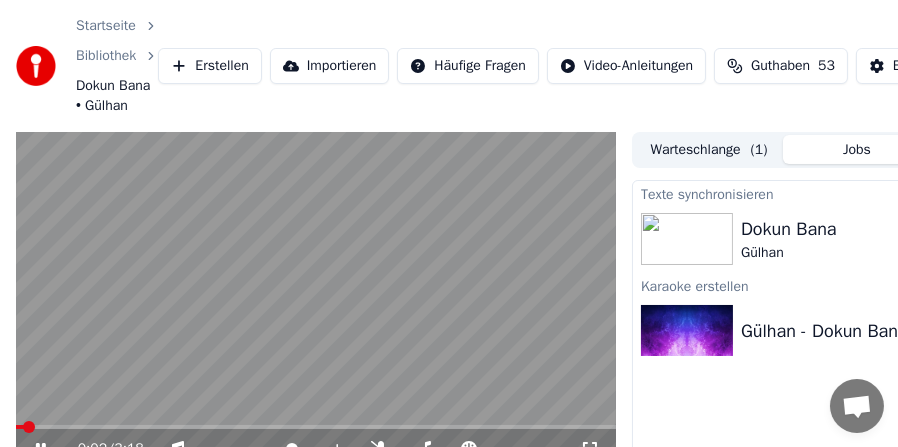 scroll, scrollTop: 100, scrollLeft: 0, axis: vertical 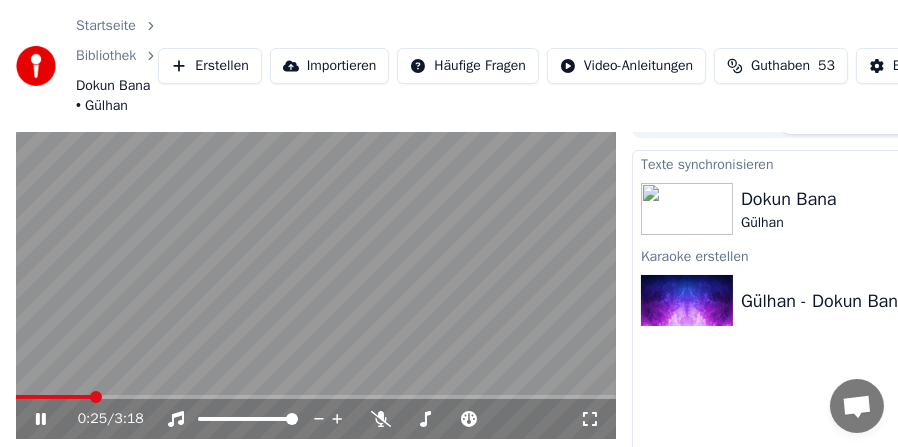 click at bounding box center (316, 271) 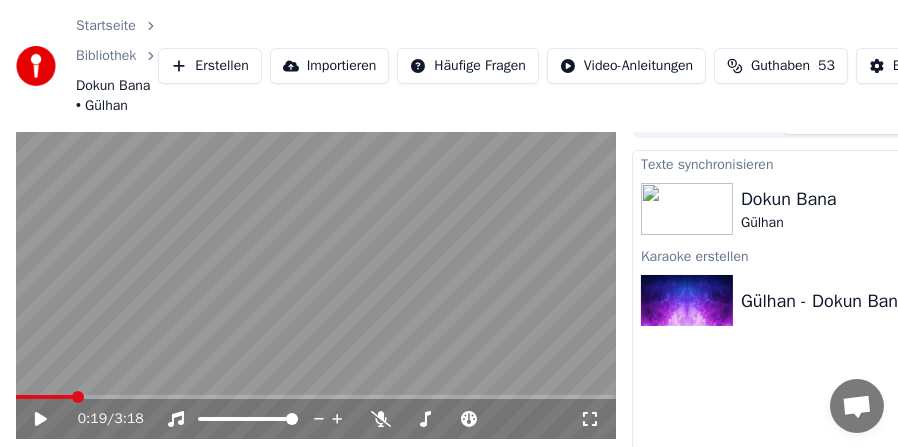 click at bounding box center (44, 397) 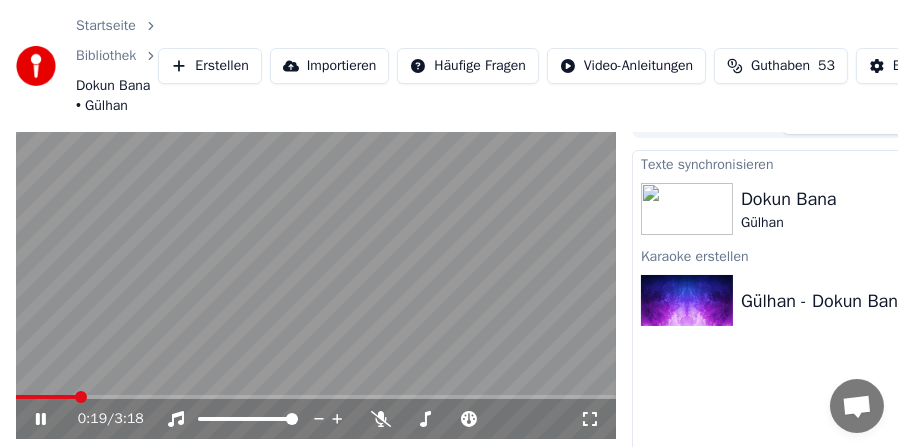 click at bounding box center [316, 271] 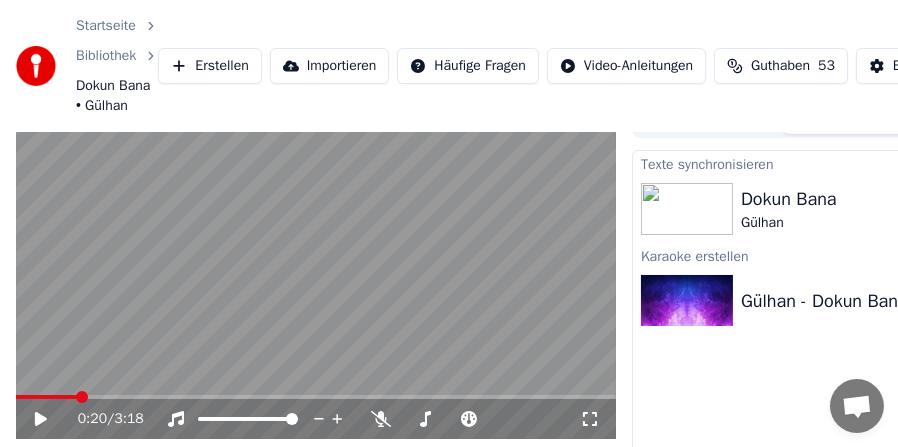click at bounding box center [316, 271] 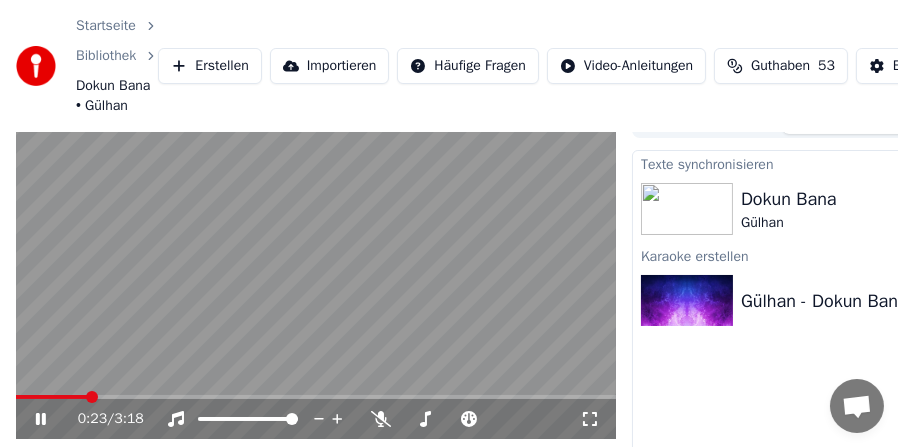 click at bounding box center [316, 271] 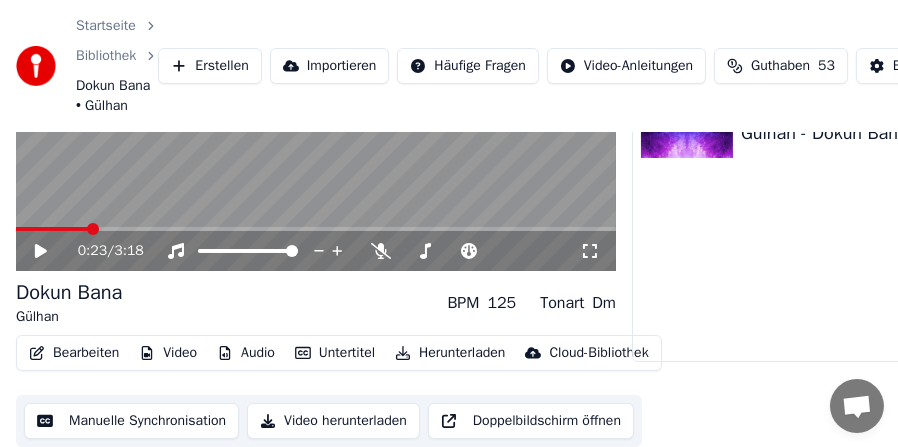 scroll, scrollTop: 198, scrollLeft: 0, axis: vertical 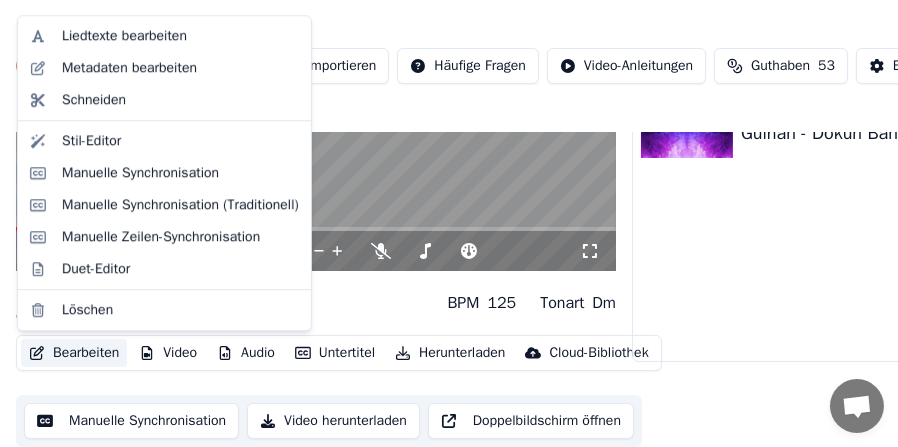 click on "Bearbeiten" at bounding box center (74, 353) 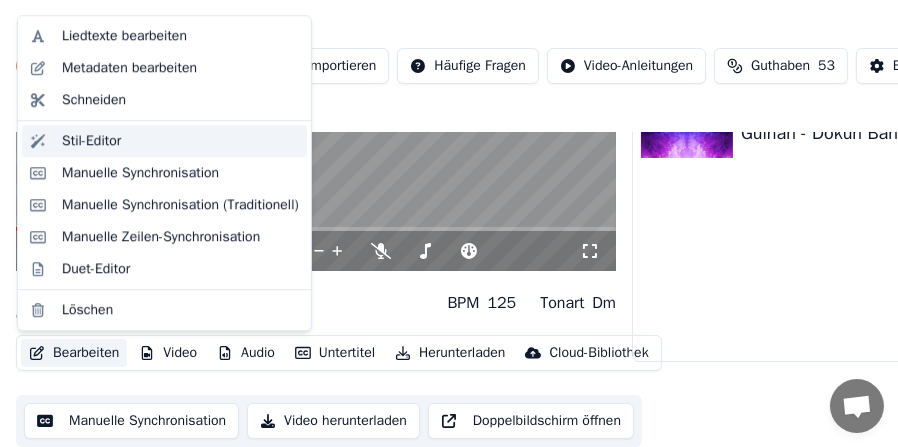 click on "Stil-Editor" at bounding box center [180, 141] 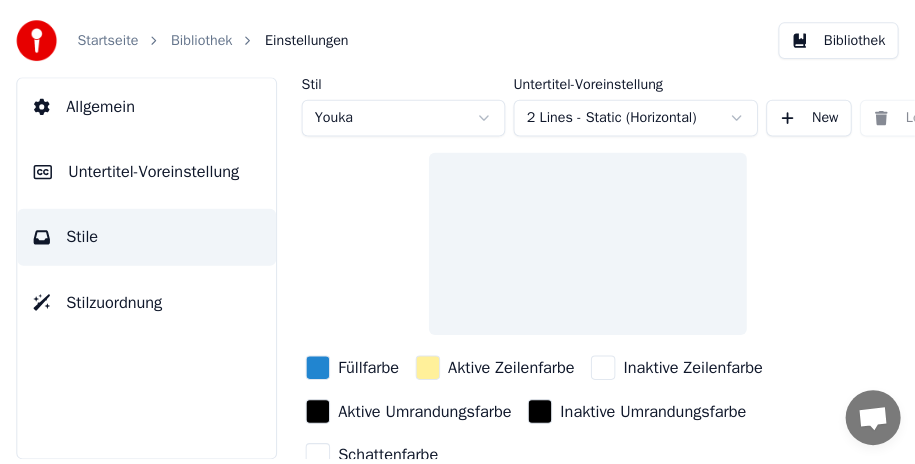 scroll, scrollTop: 0, scrollLeft: 0, axis: both 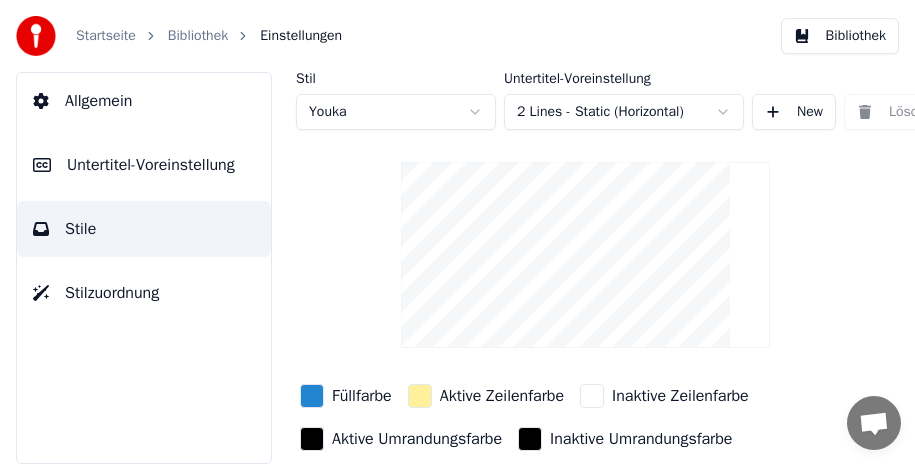 click on "Untertitel-Voreinstellung" at bounding box center (151, 165) 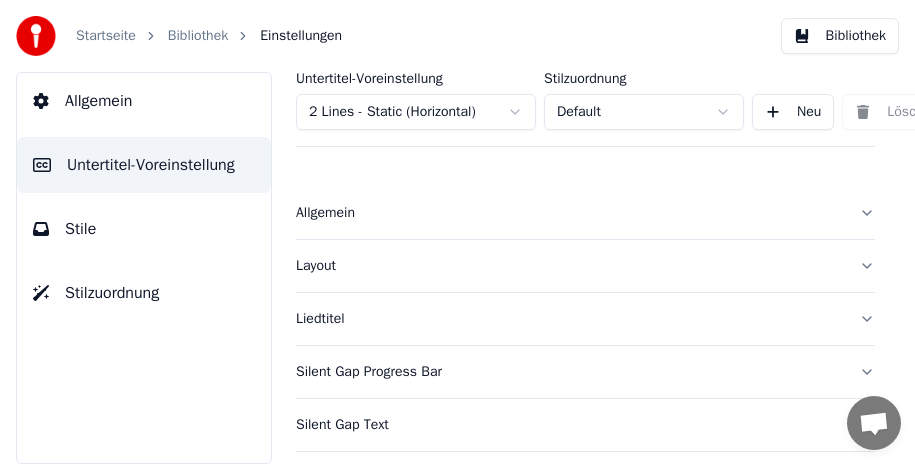 click on "Liedtitel" at bounding box center (585, 319) 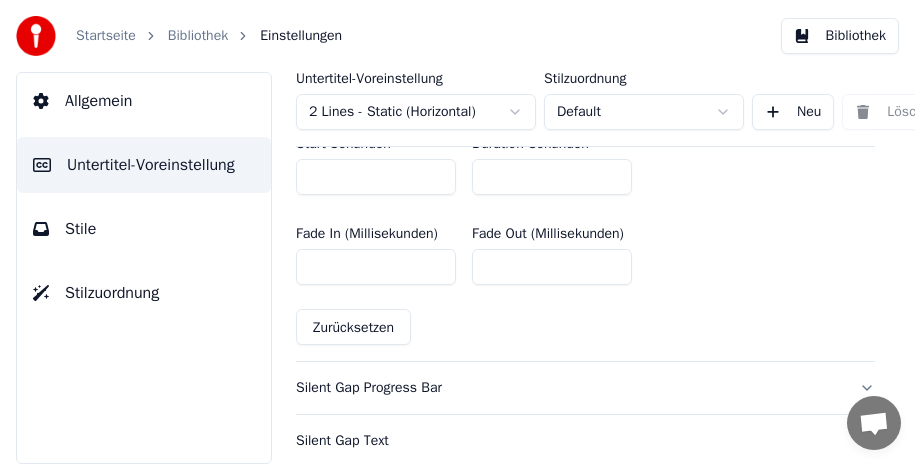 scroll, scrollTop: 900, scrollLeft: 0, axis: vertical 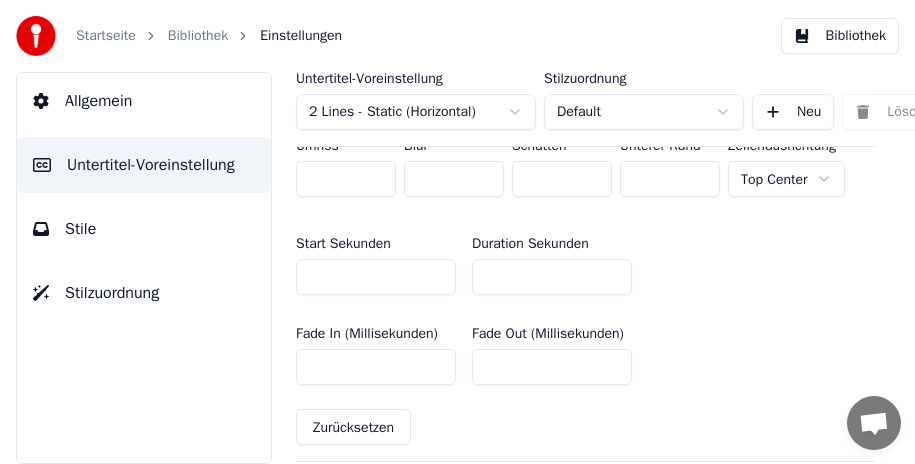 click on "**" at bounding box center (552, 277) 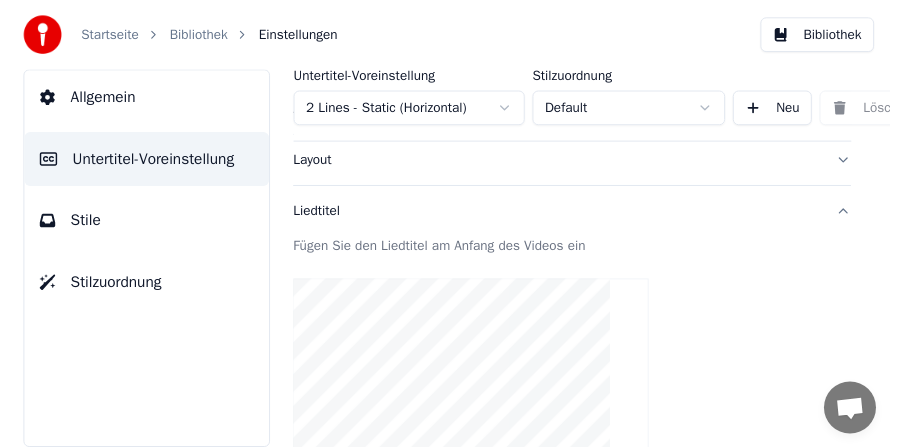 scroll, scrollTop: 0, scrollLeft: 0, axis: both 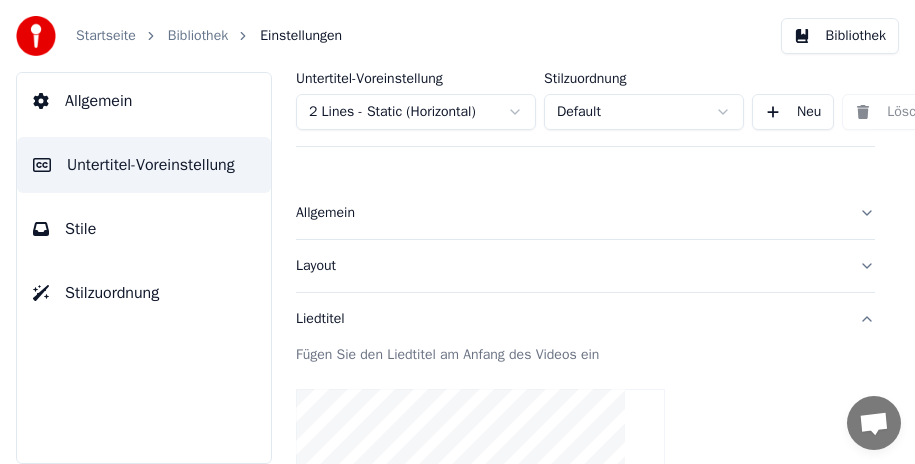 click on "Stilzuordnung" at bounding box center [112, 293] 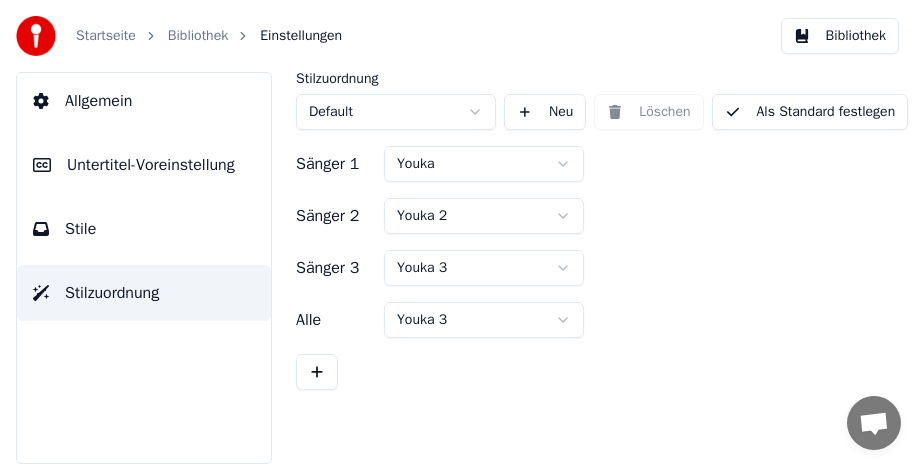 click on "Stile" at bounding box center (144, 229) 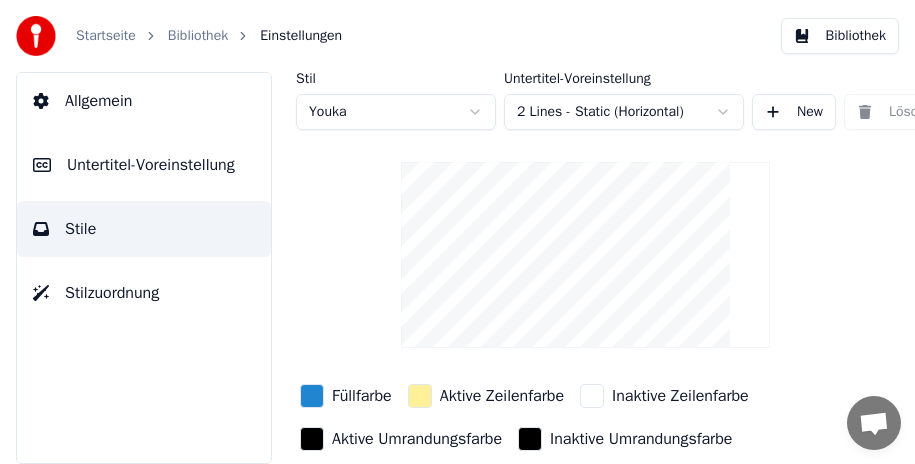 click on "Untertitel-Voreinstellung" at bounding box center [151, 165] 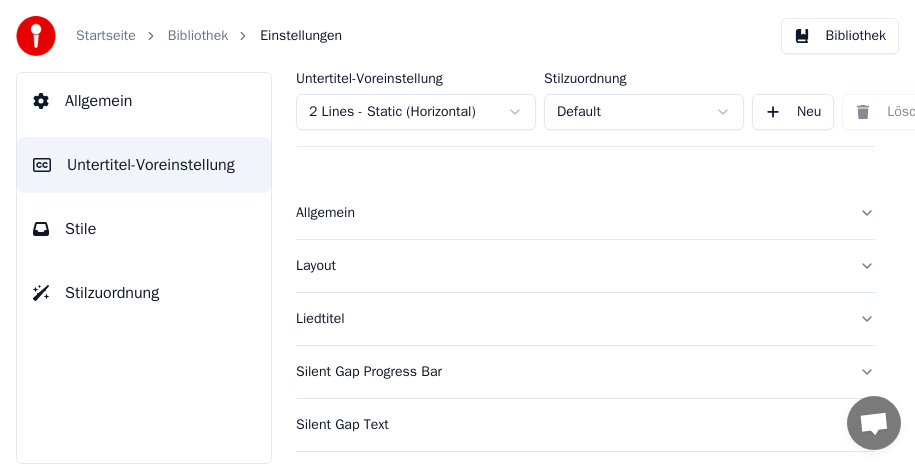 click on "Allgemein" at bounding box center (144, 101) 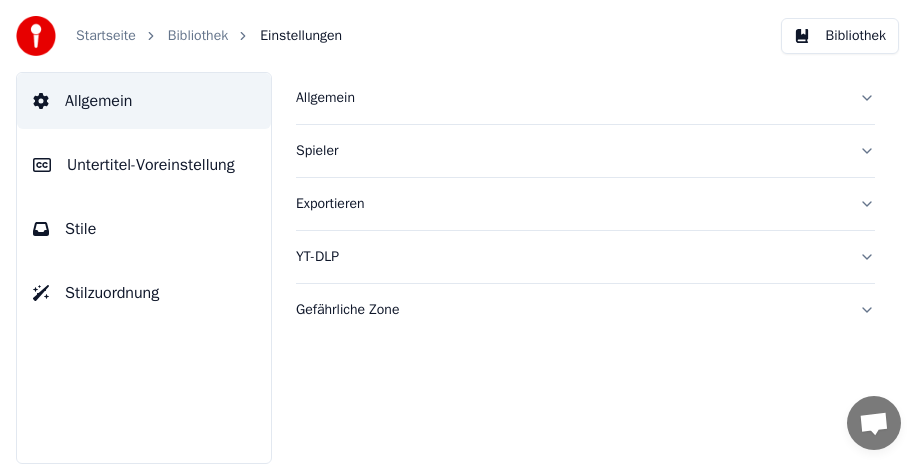 click on "Bibliothek" at bounding box center (840, 36) 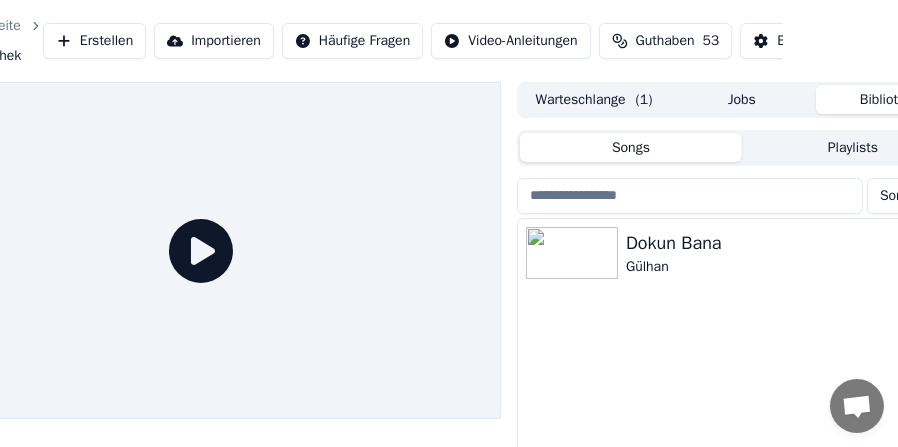 scroll, scrollTop: 0, scrollLeft: 185, axis: horizontal 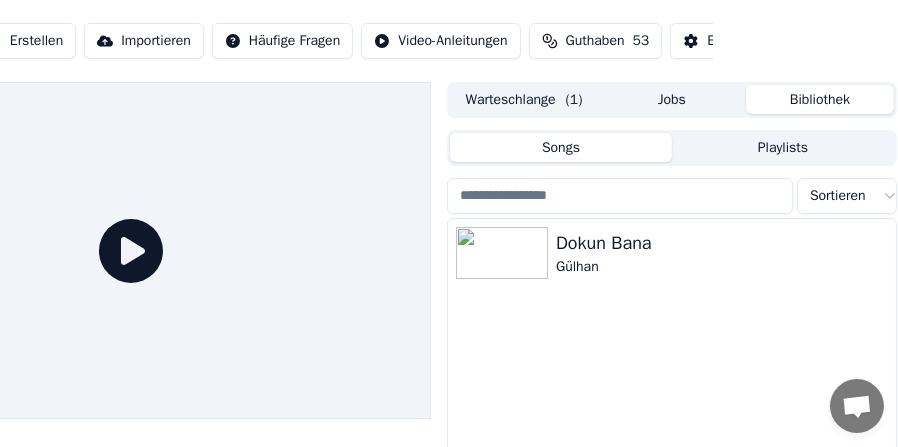 click on "Jobs" at bounding box center (672, 99) 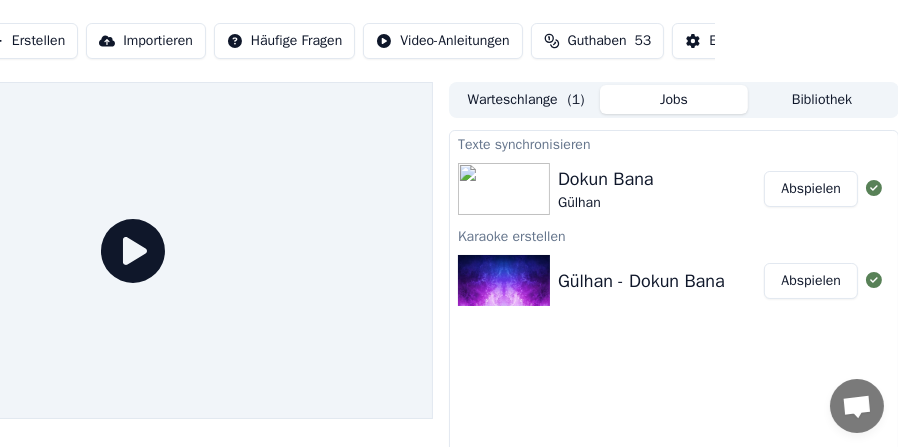 click on "Abspielen" at bounding box center [811, 189] 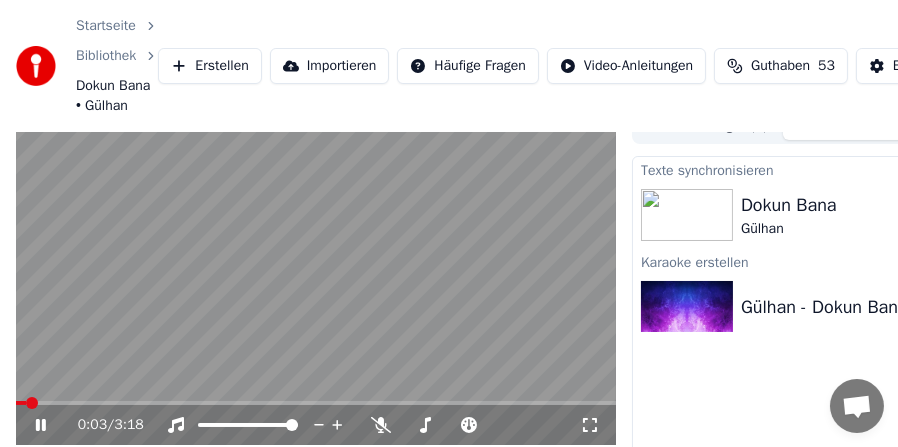 scroll, scrollTop: 27, scrollLeft: 0, axis: vertical 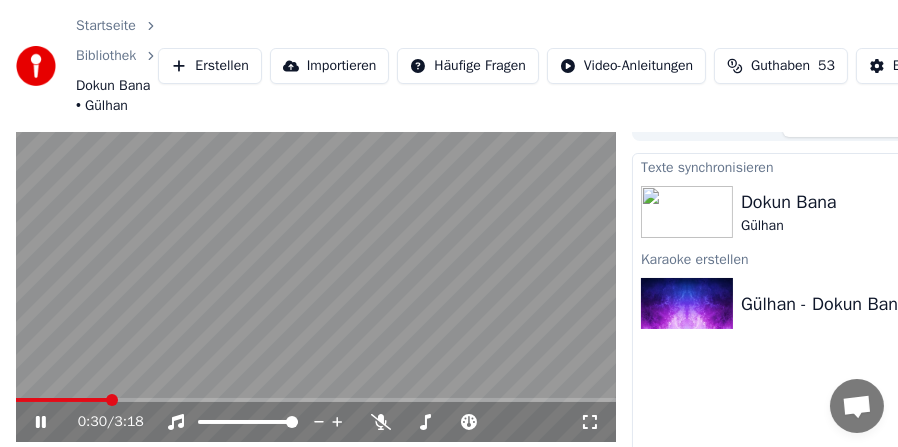 click 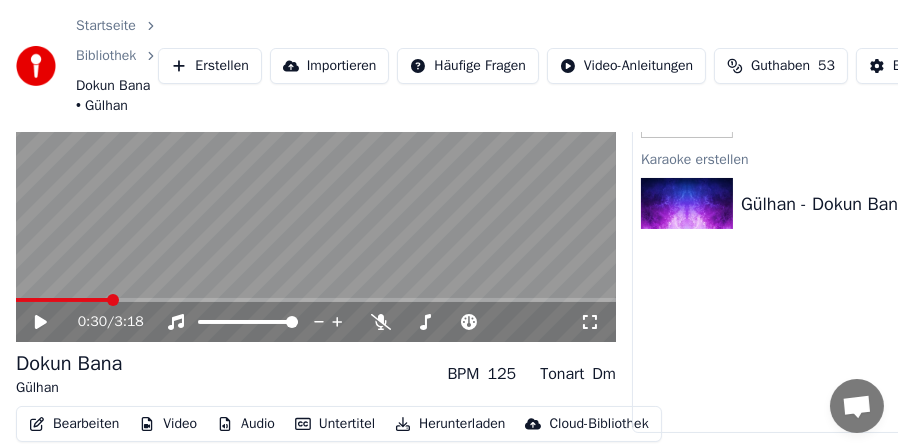scroll, scrollTop: 198, scrollLeft: 0, axis: vertical 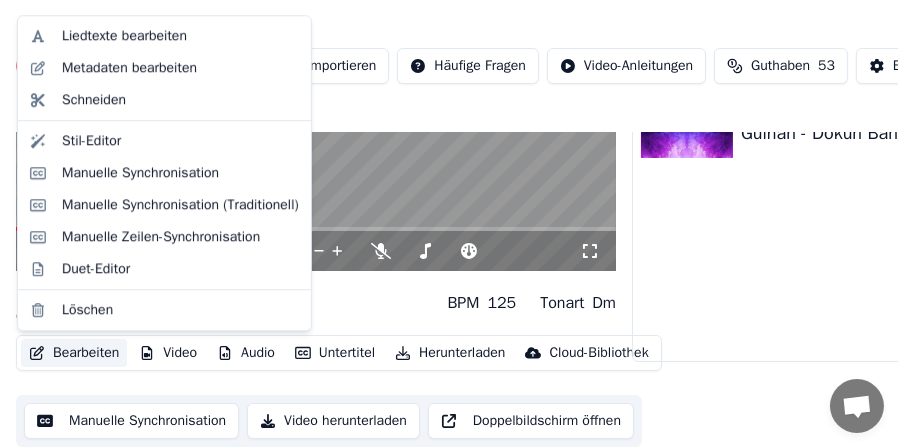 click on "Bearbeiten" at bounding box center (74, 353) 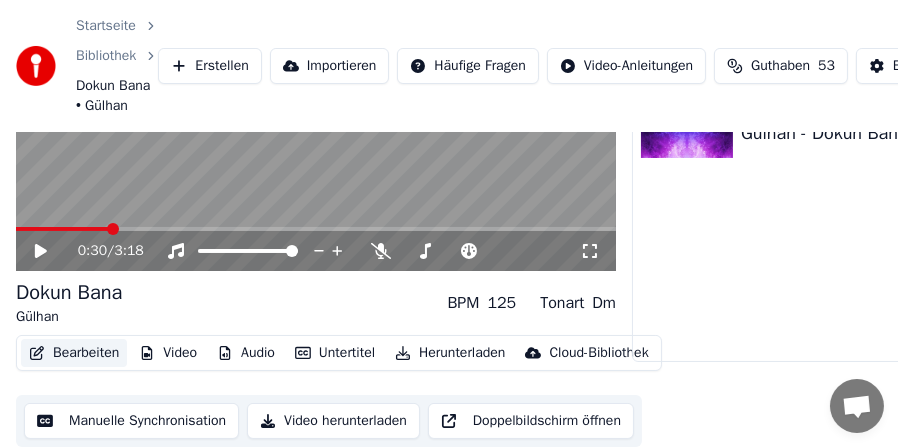 click on "Bearbeiten" at bounding box center (74, 353) 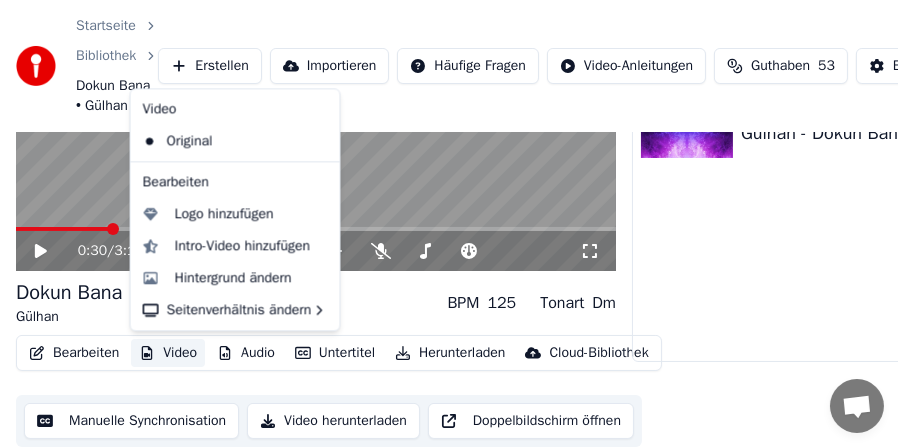 click on "Video" at bounding box center (168, 353) 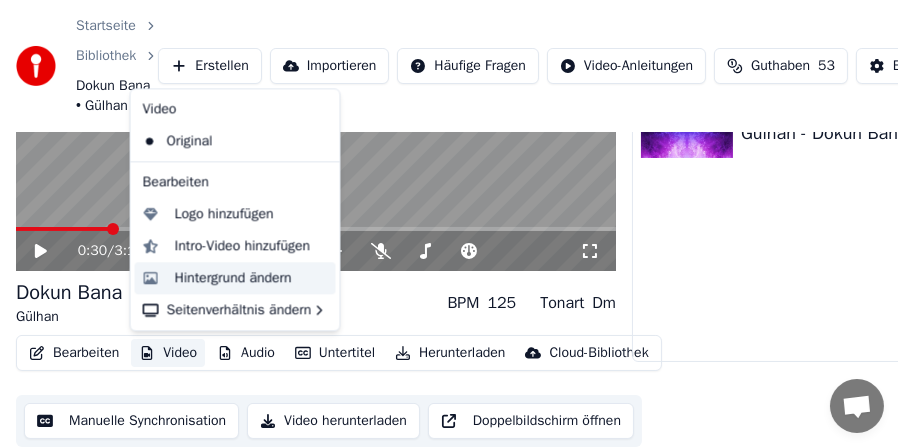 click on "Hintergrund ändern" at bounding box center [233, 278] 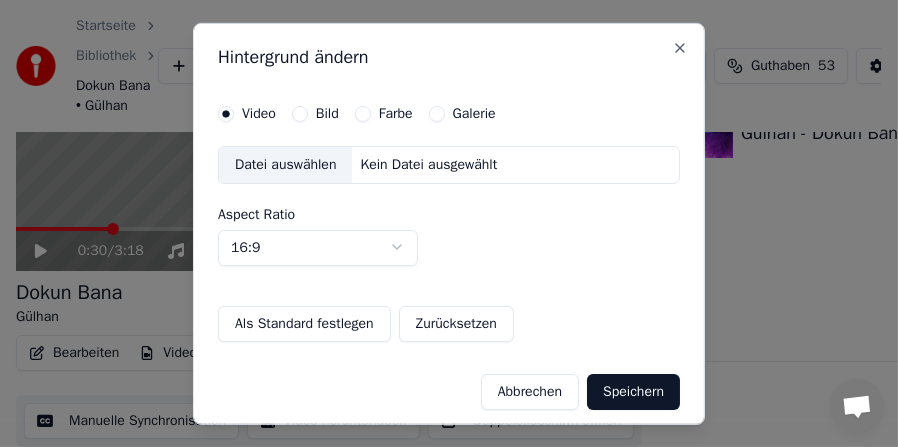 scroll, scrollTop: 181, scrollLeft: 0, axis: vertical 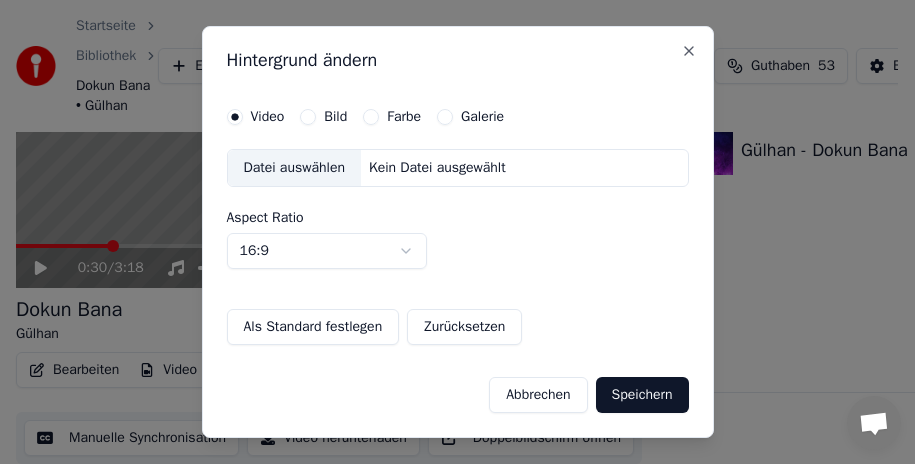 click on "Datei auswählen" at bounding box center (294, 168) 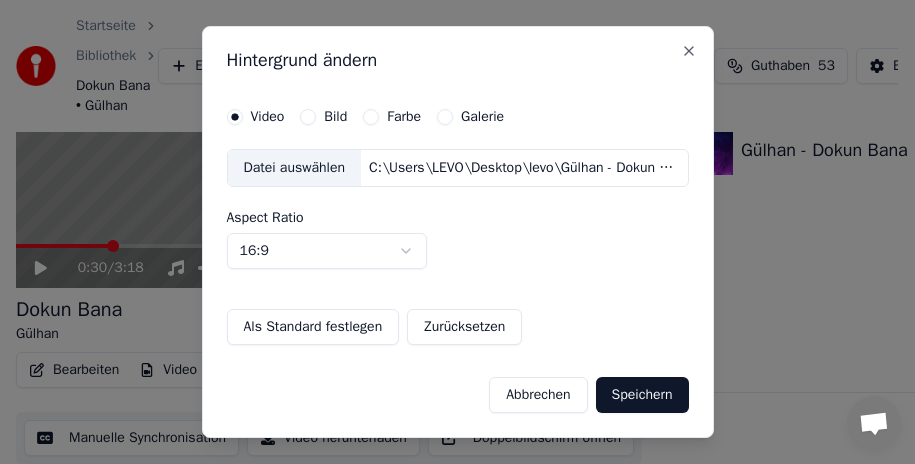 click on "Speichern" at bounding box center (642, 395) 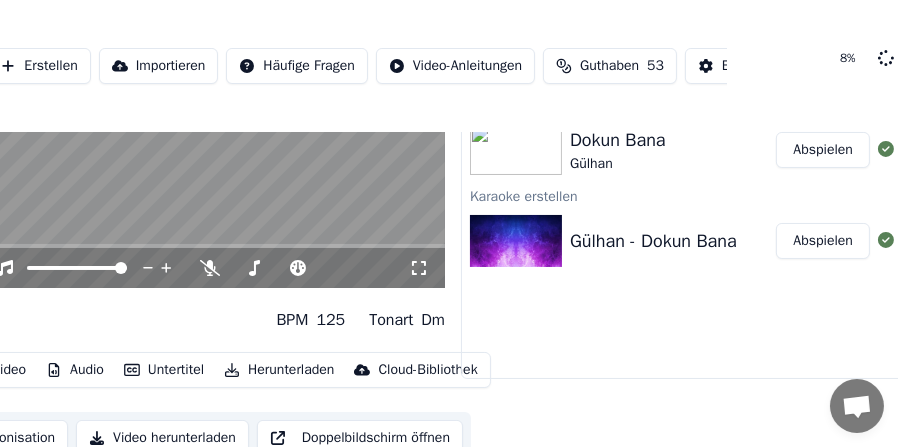 scroll, scrollTop: 181, scrollLeft: 183, axis: both 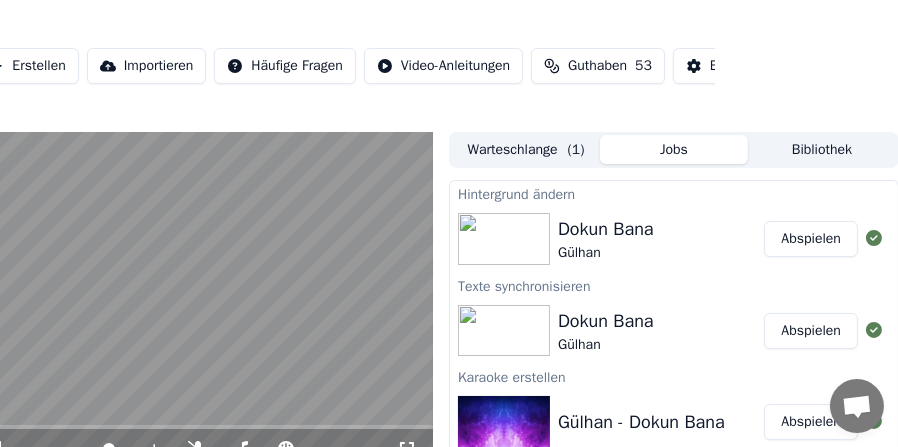 click on "Abspielen" at bounding box center (811, 239) 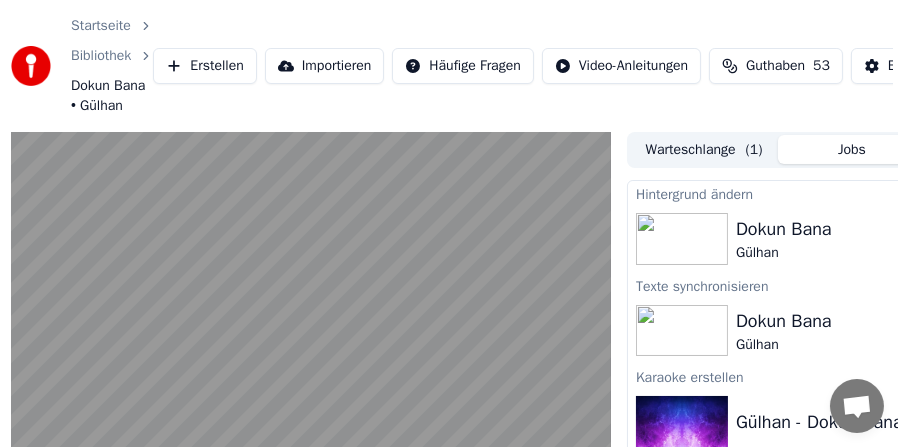 scroll, scrollTop: 0, scrollLeft: 0, axis: both 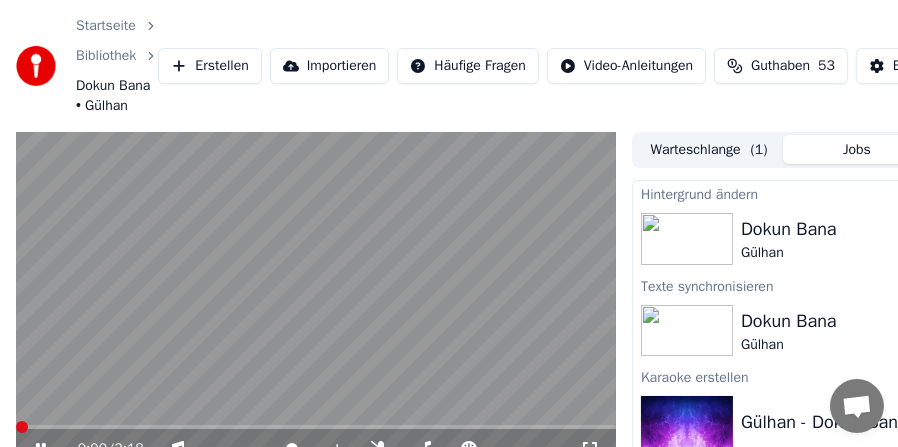 click at bounding box center (22, 427) 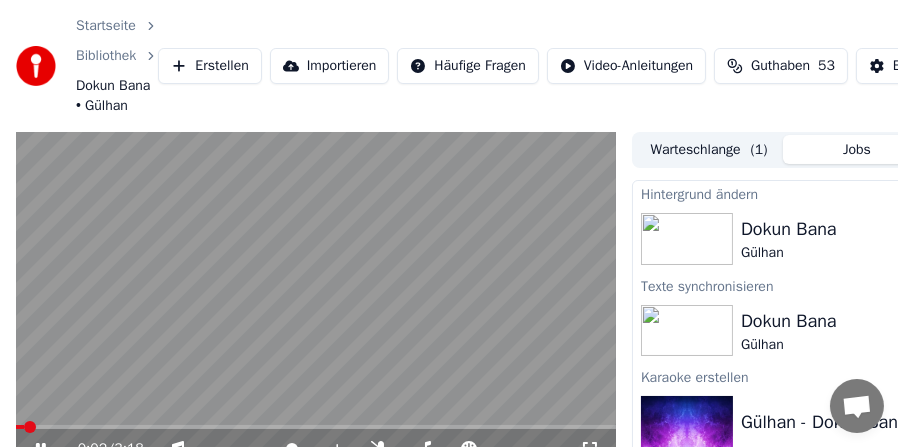 scroll, scrollTop: 100, scrollLeft: 0, axis: vertical 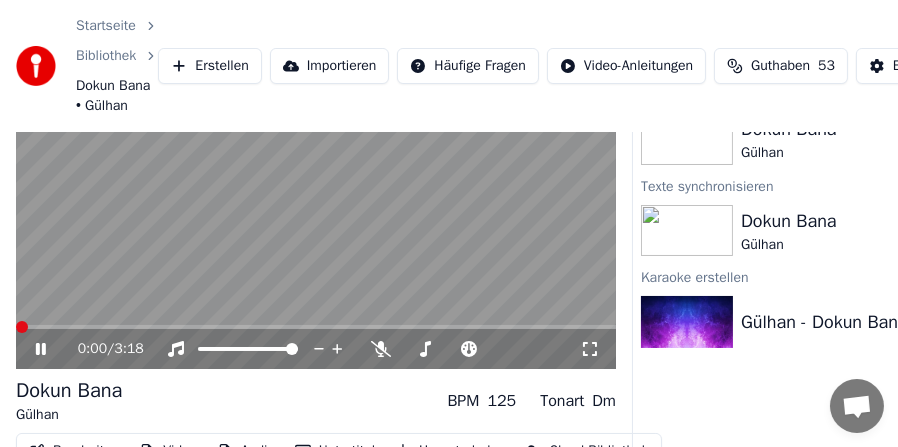 click at bounding box center [22, 327] 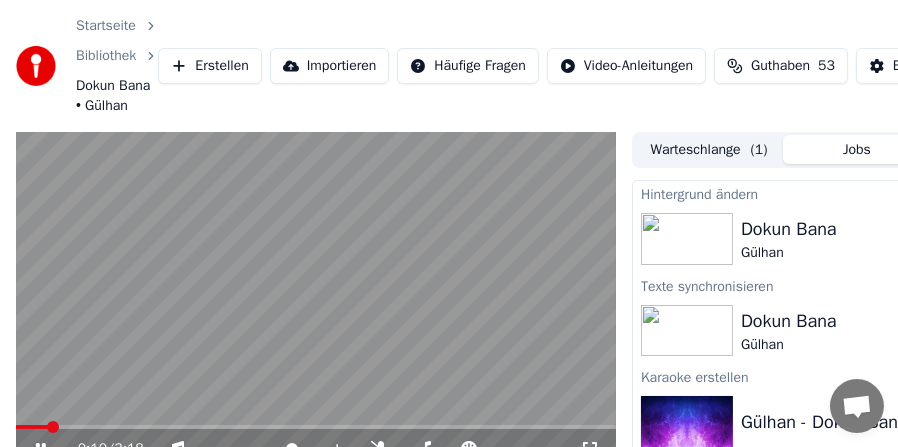 scroll, scrollTop: 100, scrollLeft: 0, axis: vertical 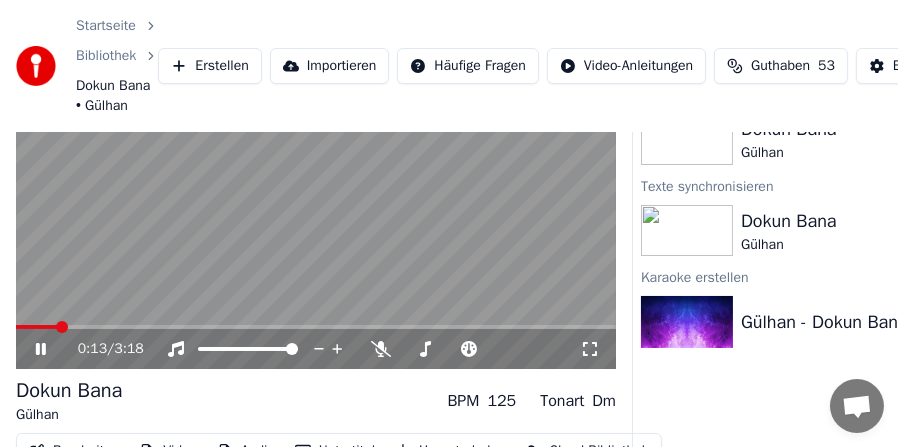 click 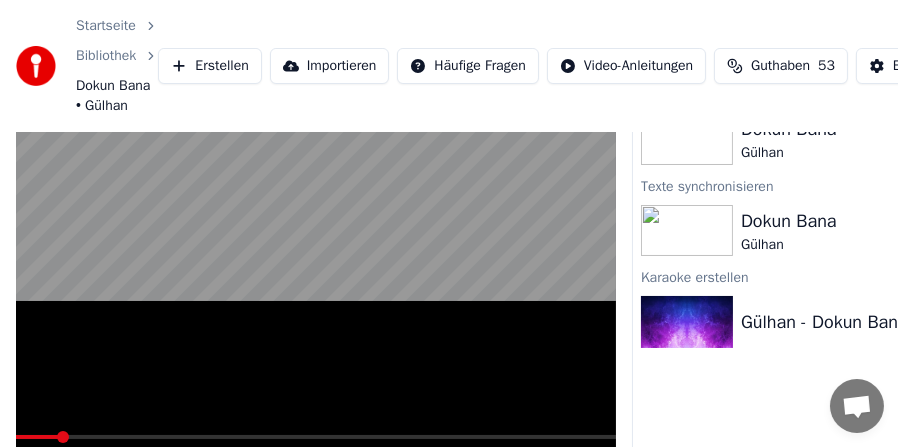 scroll, scrollTop: 0, scrollLeft: 0, axis: both 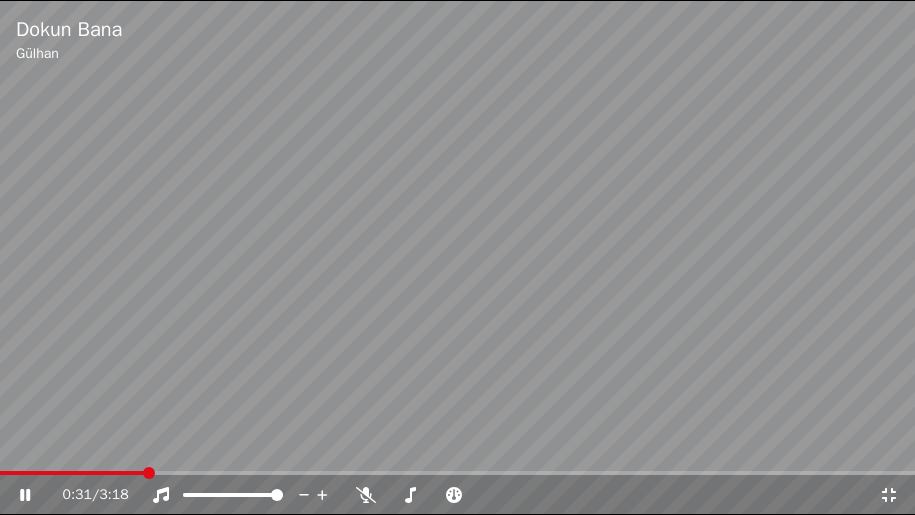 click 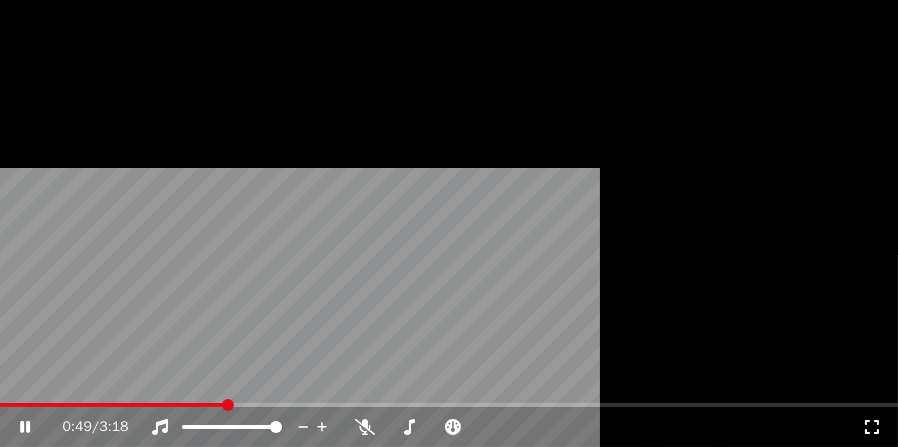 scroll, scrollTop: 100, scrollLeft: 0, axis: vertical 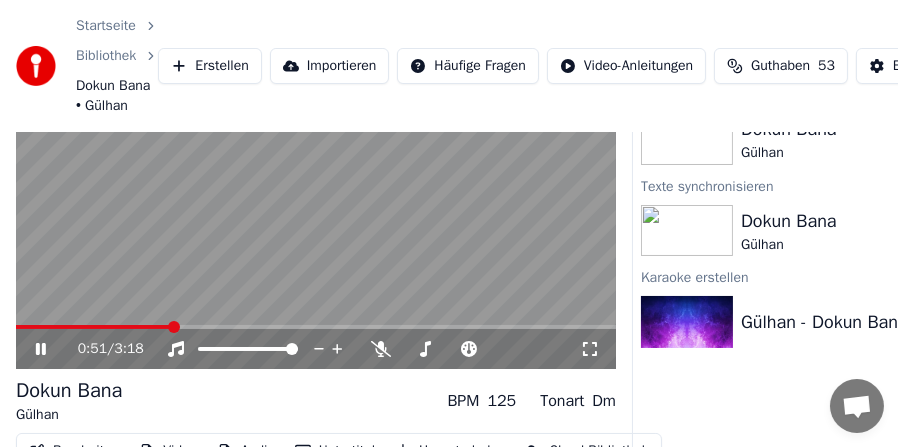 click 